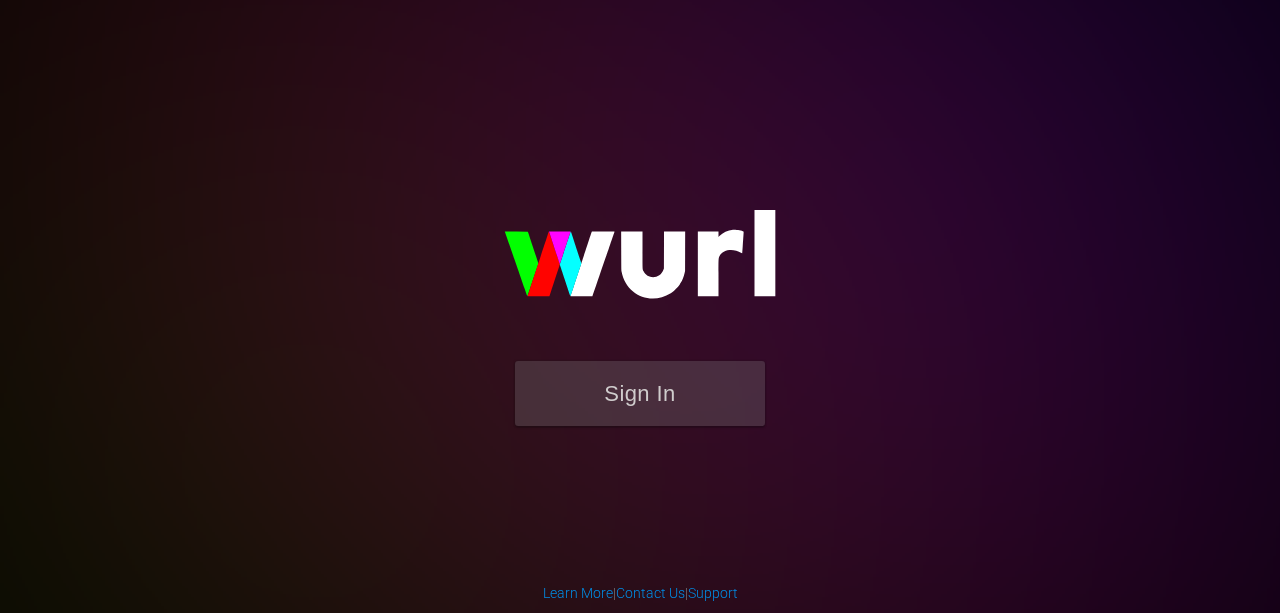 scroll, scrollTop: 0, scrollLeft: 0, axis: both 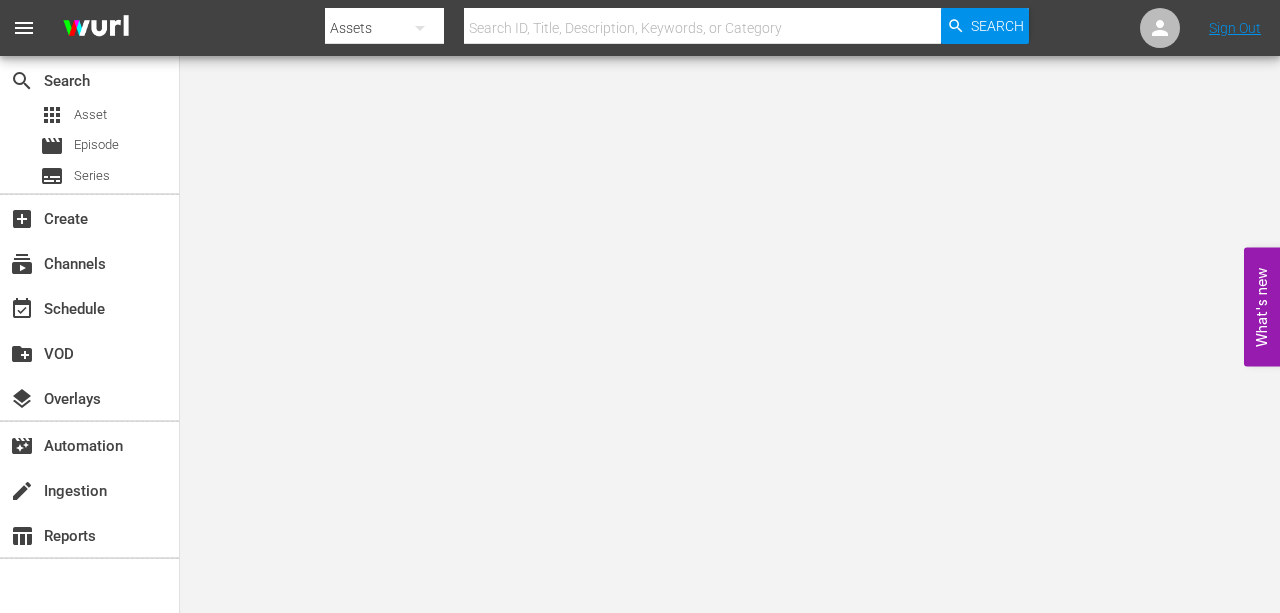 click at bounding box center (702, 28) 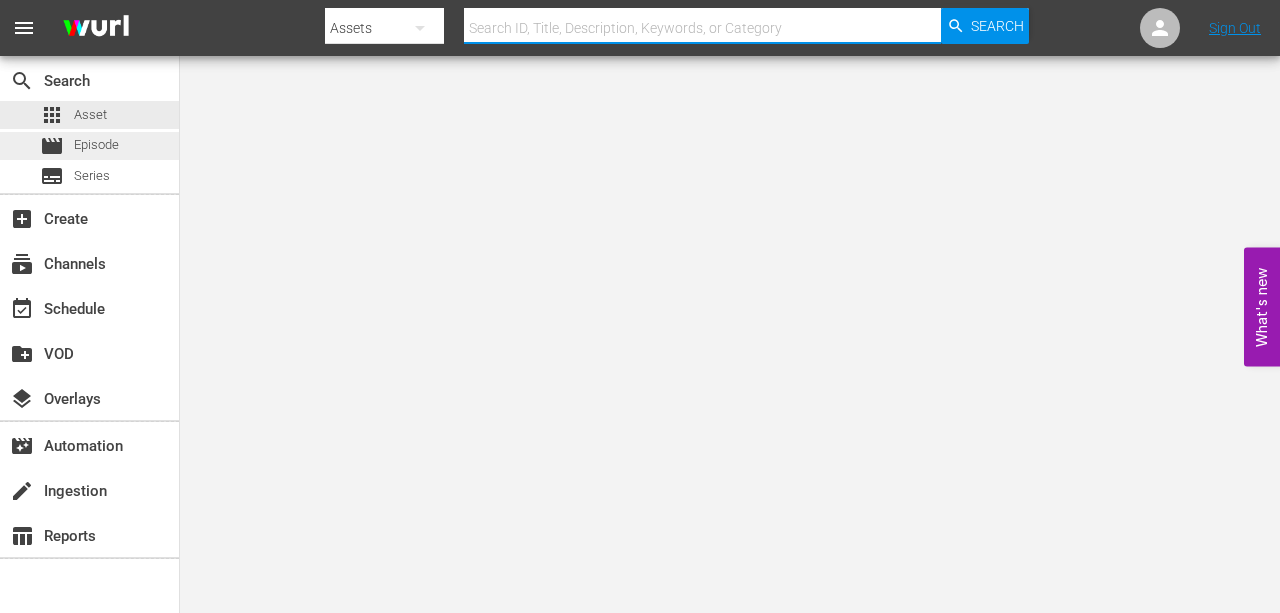 click on "Episode" at bounding box center (96, 145) 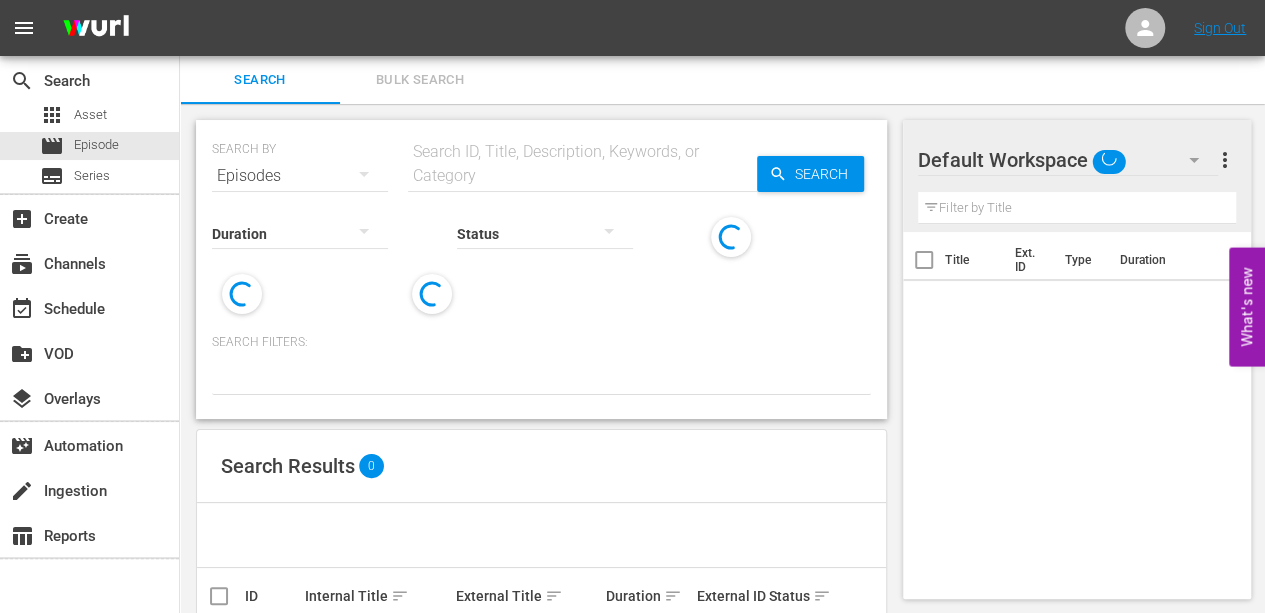 click on "SEARCH BY Search By Episodes Search ID, Title, Description, Keywords, or Category Search" at bounding box center (541, 164) 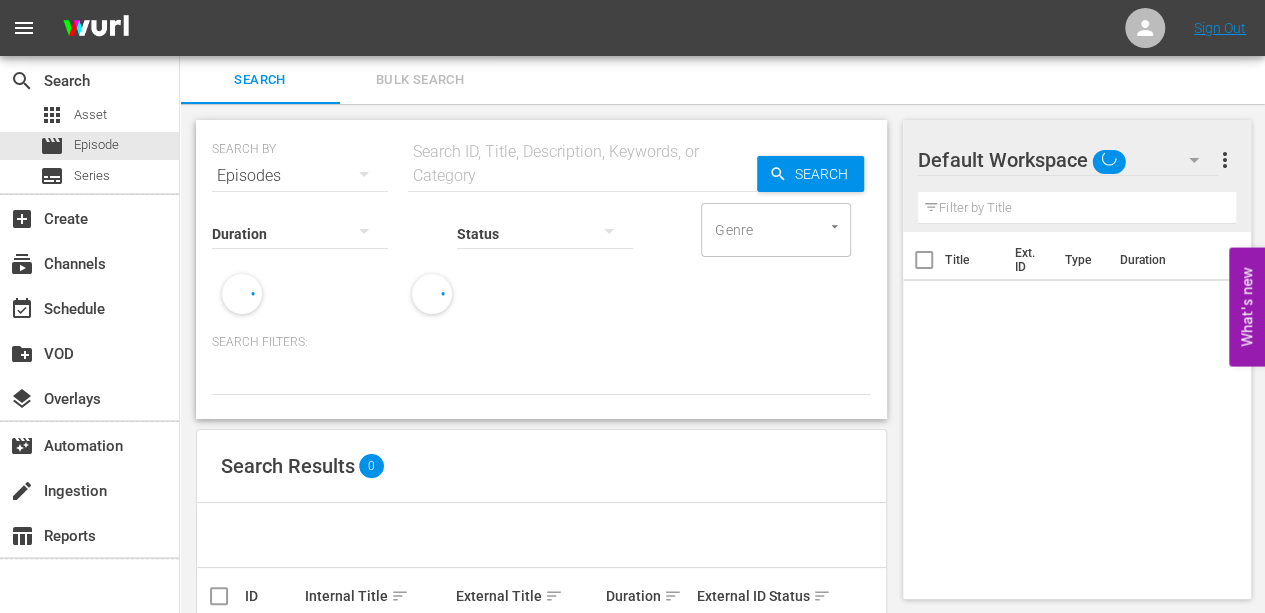 click on "Search ID, Title, Description, Keywords, or Category" at bounding box center (582, 164) 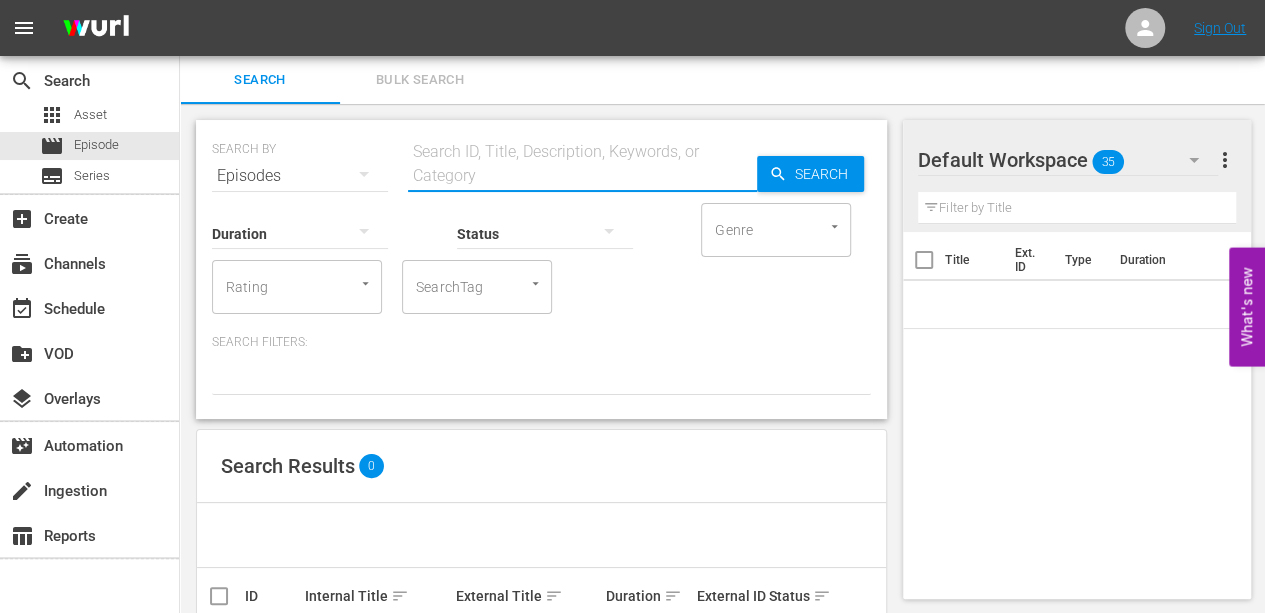 click at bounding box center [582, 176] 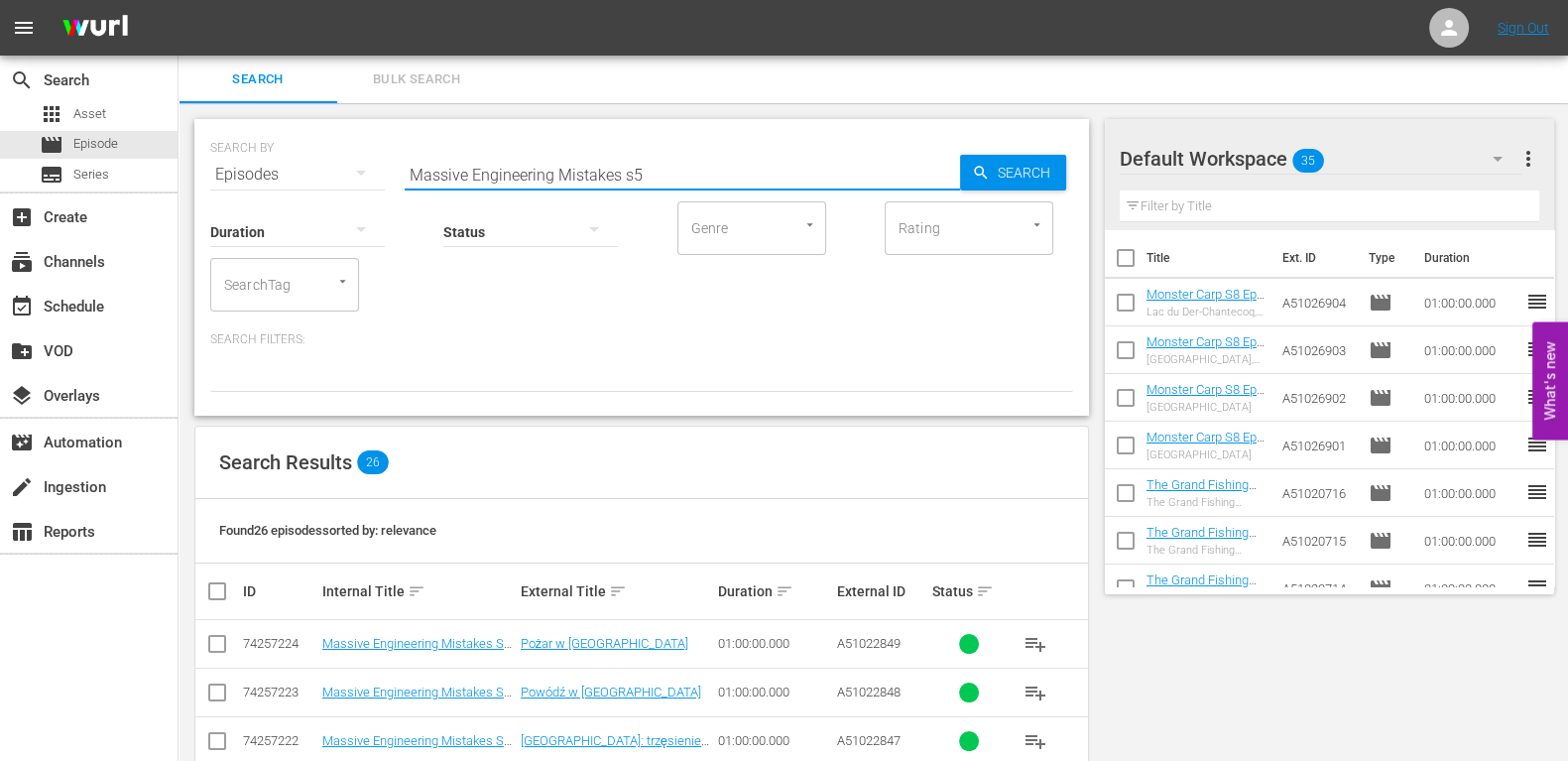 drag, startPoint x: 891, startPoint y: 78, endPoint x: 612, endPoint y: 454, distance: 468.20615 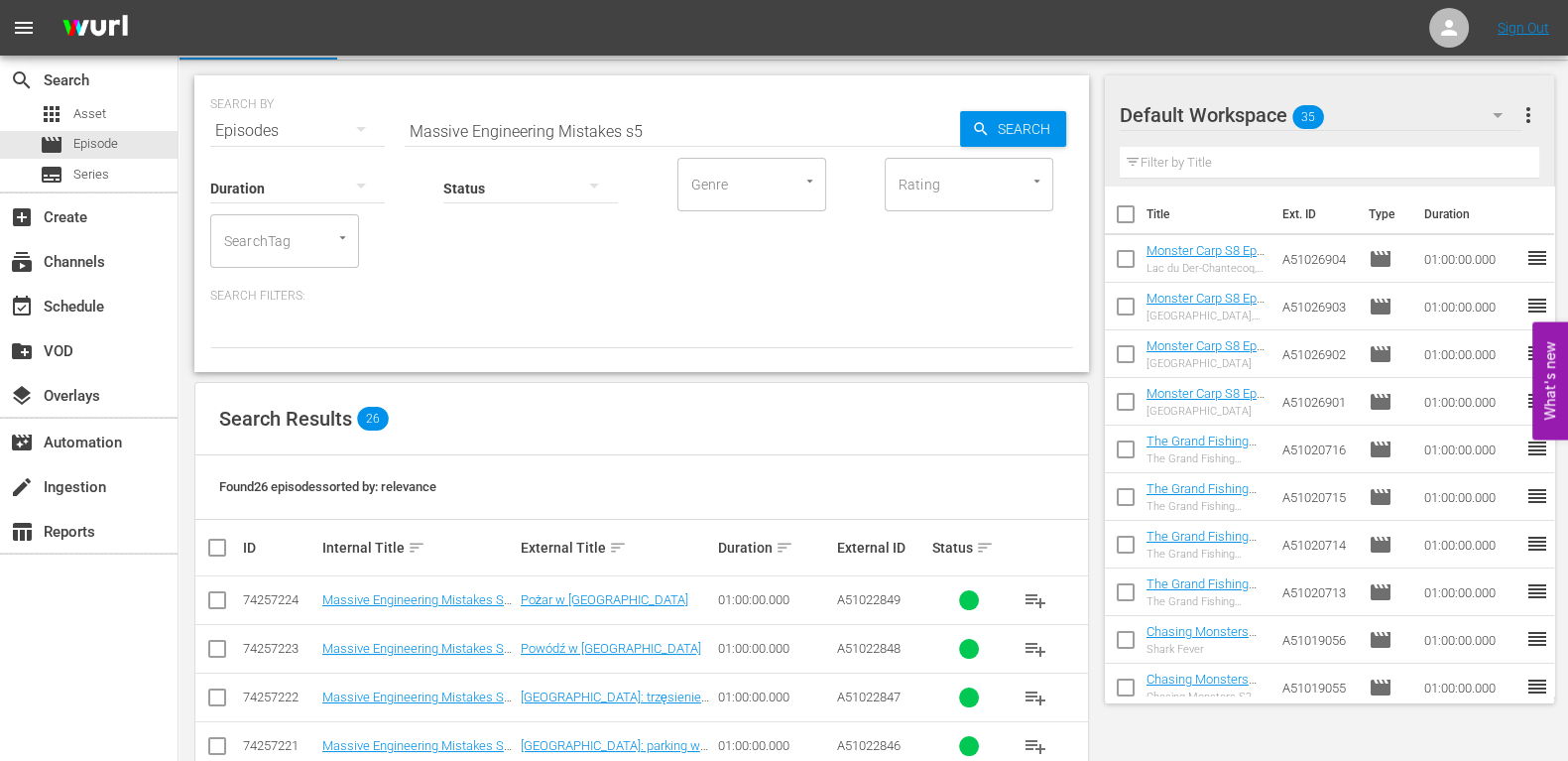 scroll, scrollTop: 0, scrollLeft: 0, axis: both 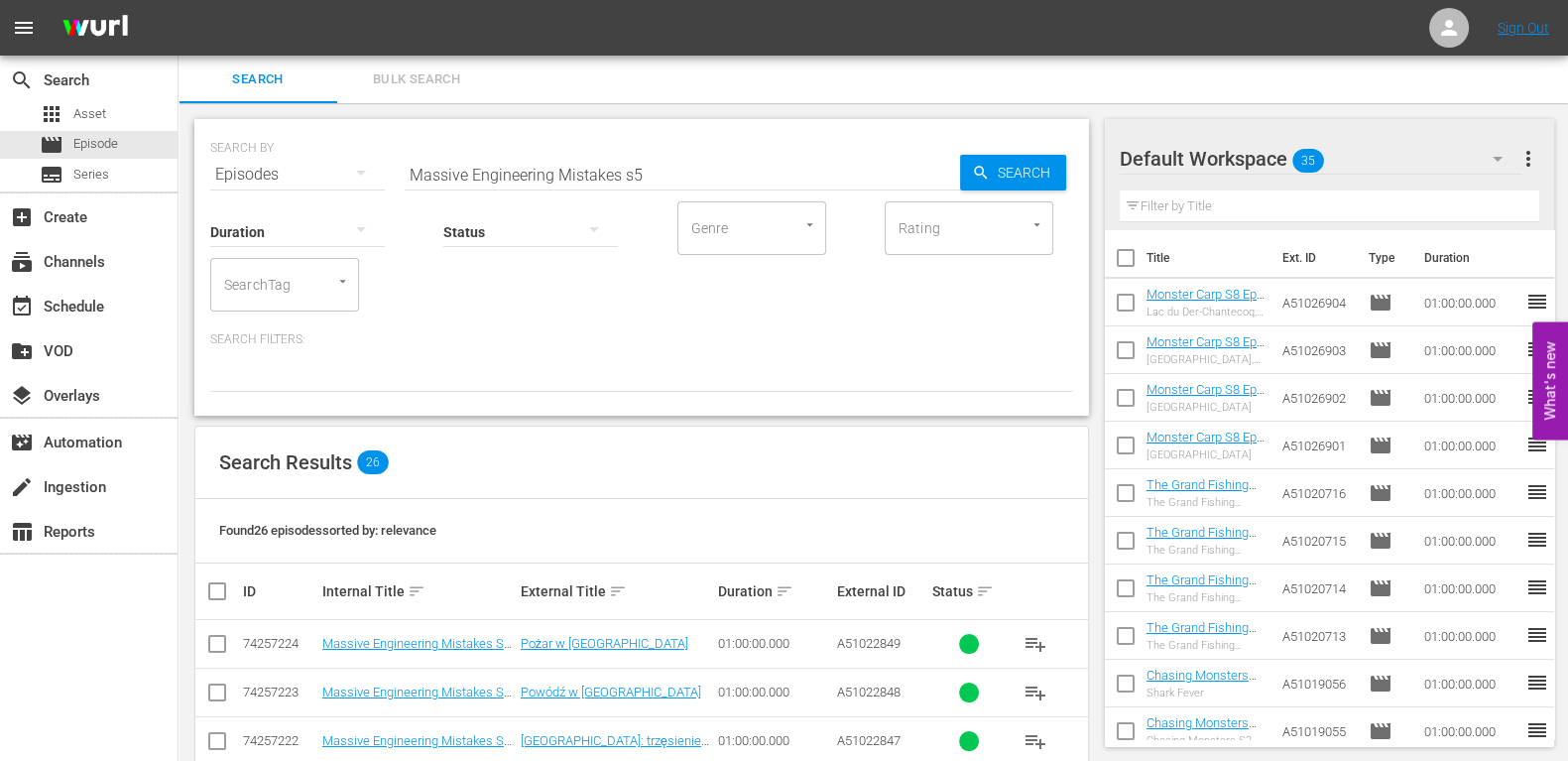 click on "Massive Engineering Mistakes s5" at bounding box center [682, 175] 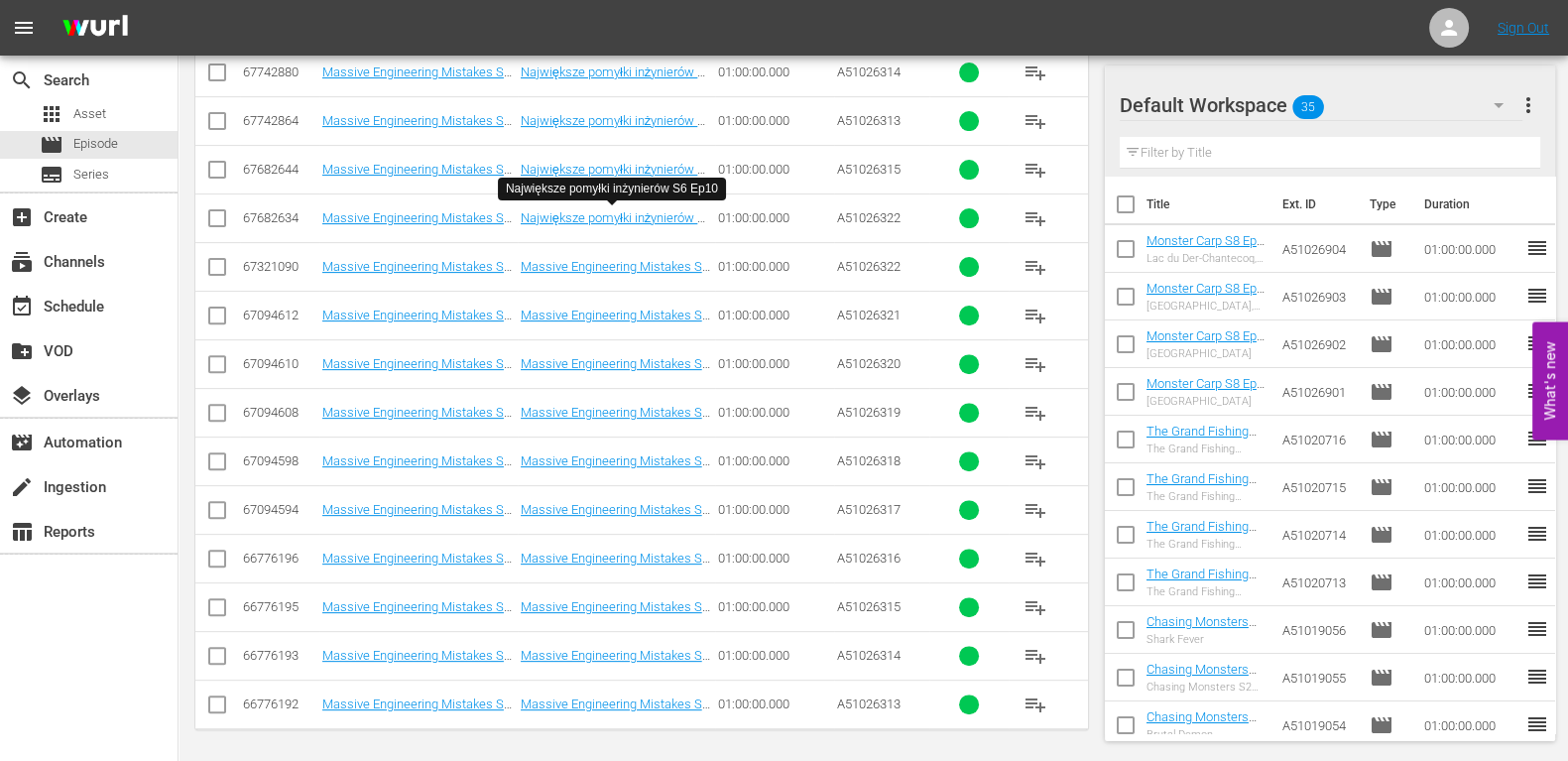 scroll, scrollTop: 0, scrollLeft: 0, axis: both 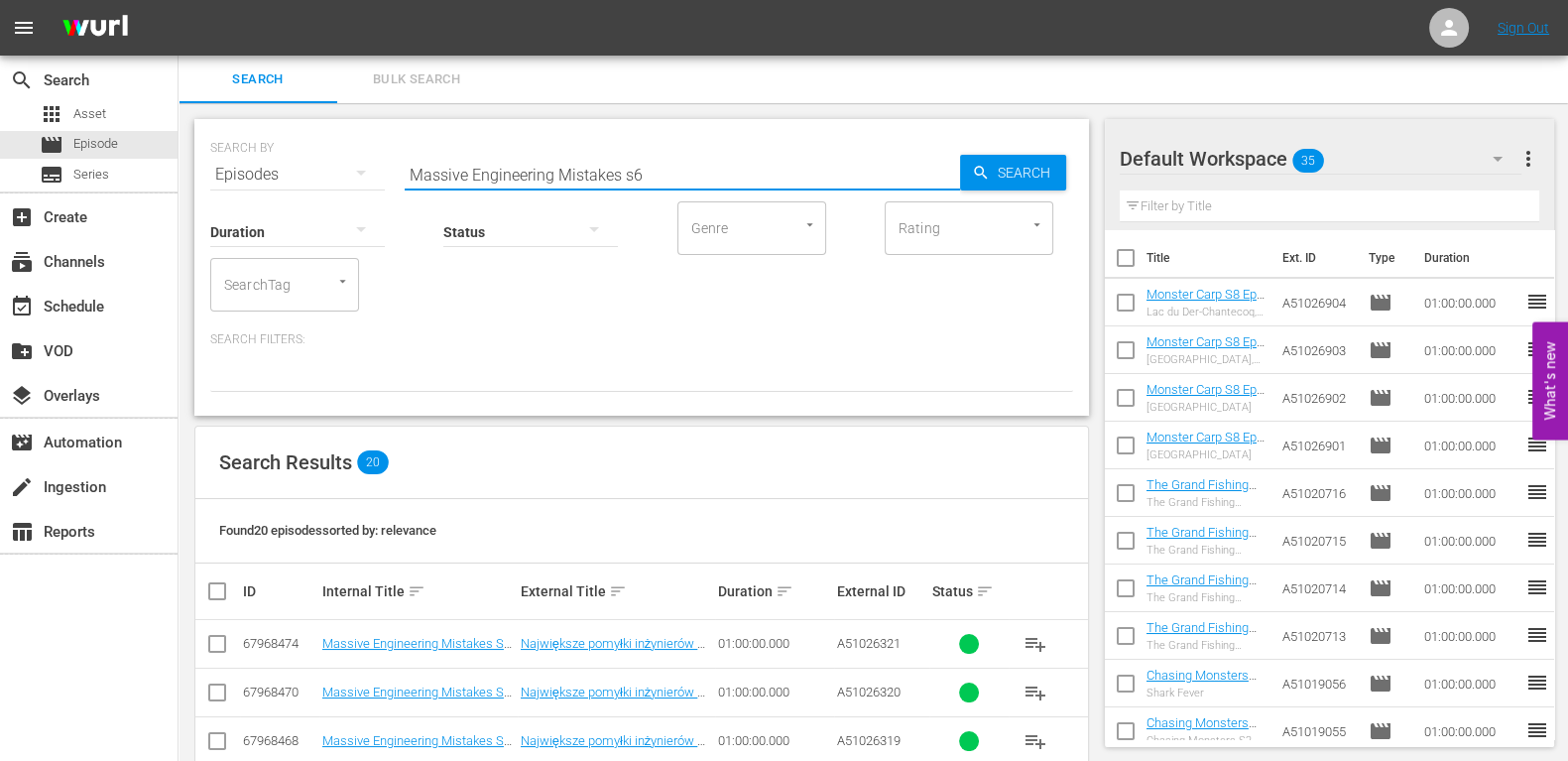drag, startPoint x: 678, startPoint y: 178, endPoint x: 176, endPoint y: 190, distance: 502.14341 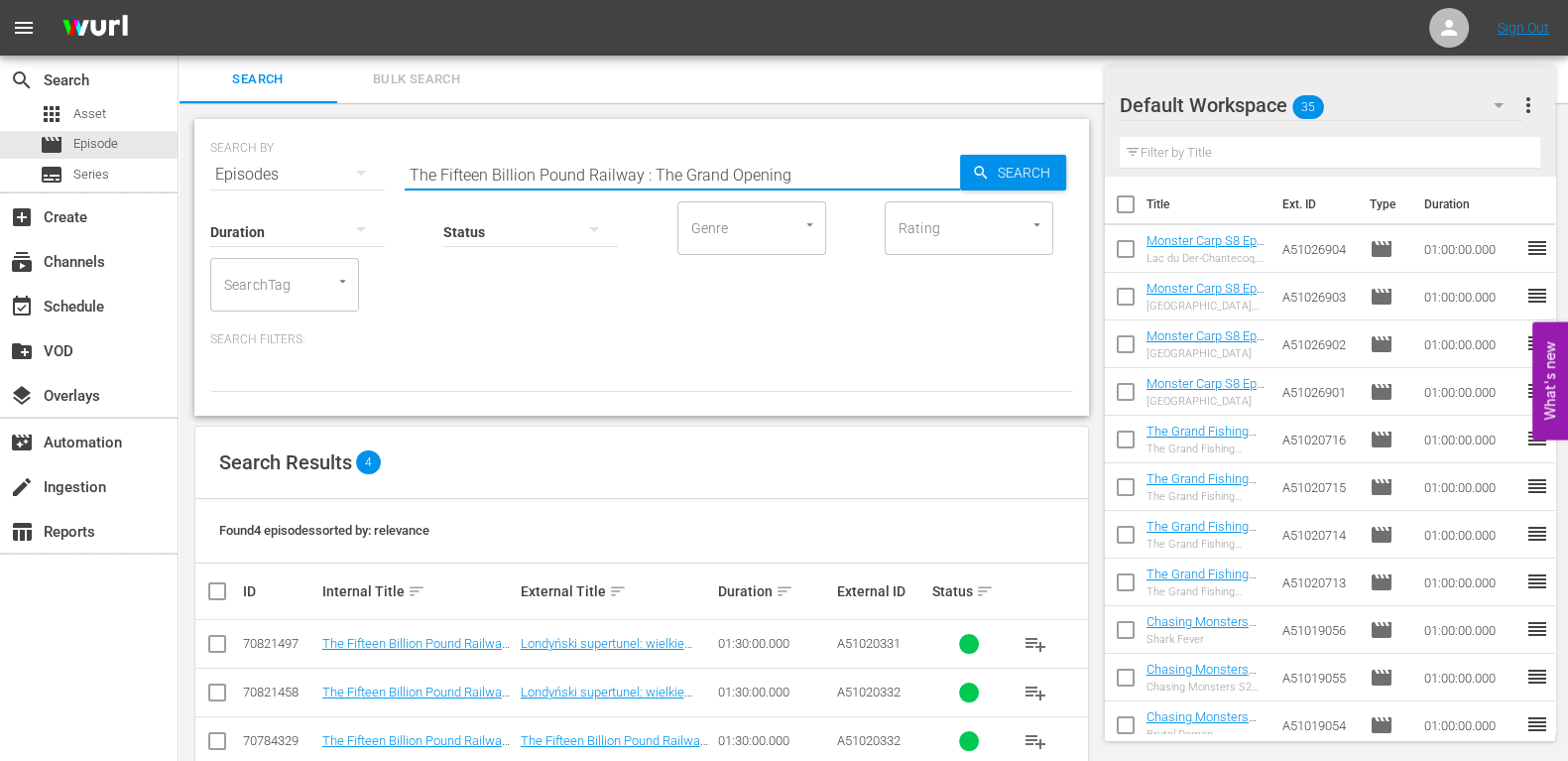 scroll, scrollTop: 89, scrollLeft: 0, axis: vertical 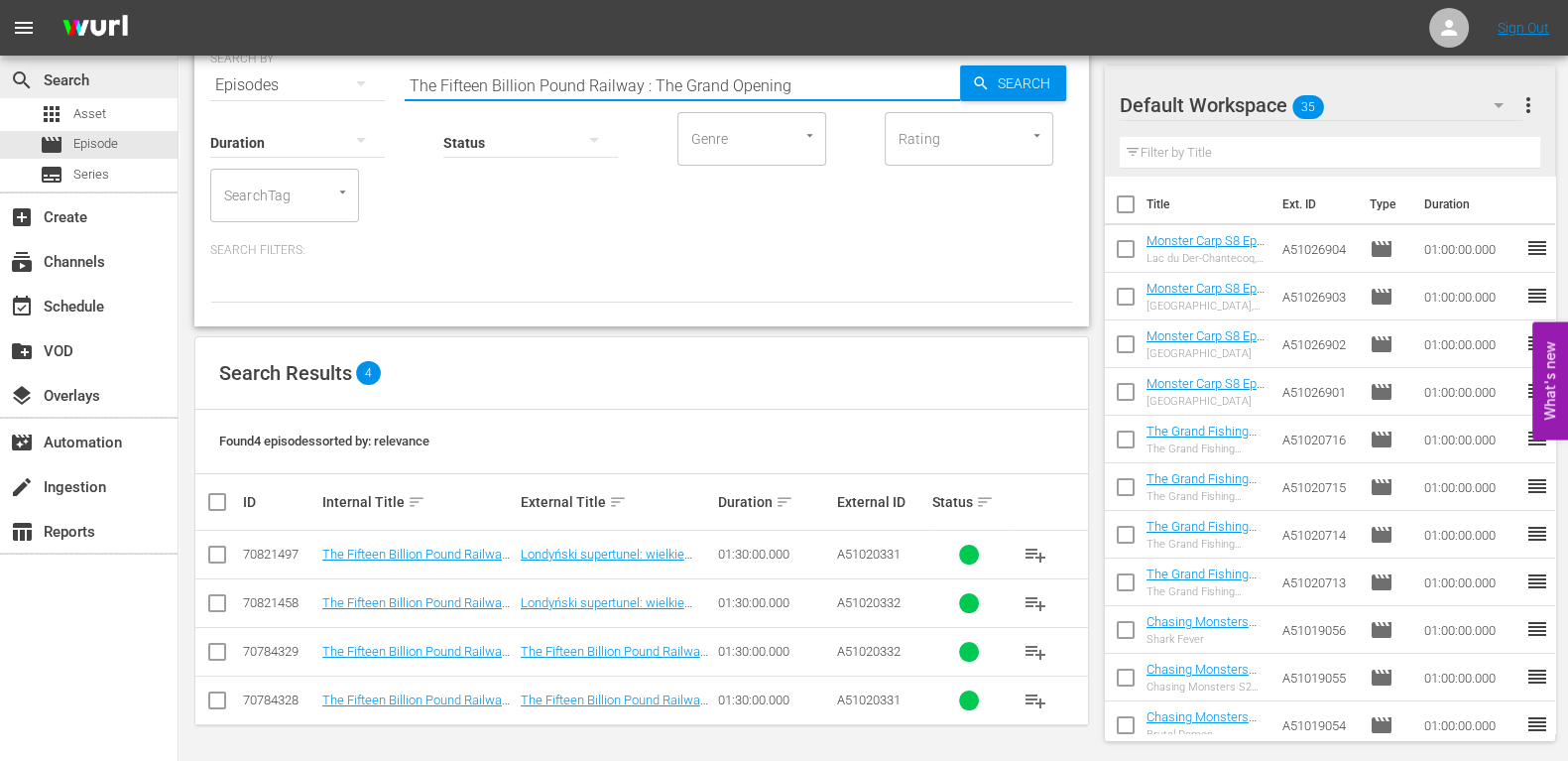 drag, startPoint x: 868, startPoint y: 76, endPoint x: 0, endPoint y: 63, distance: 868.09734 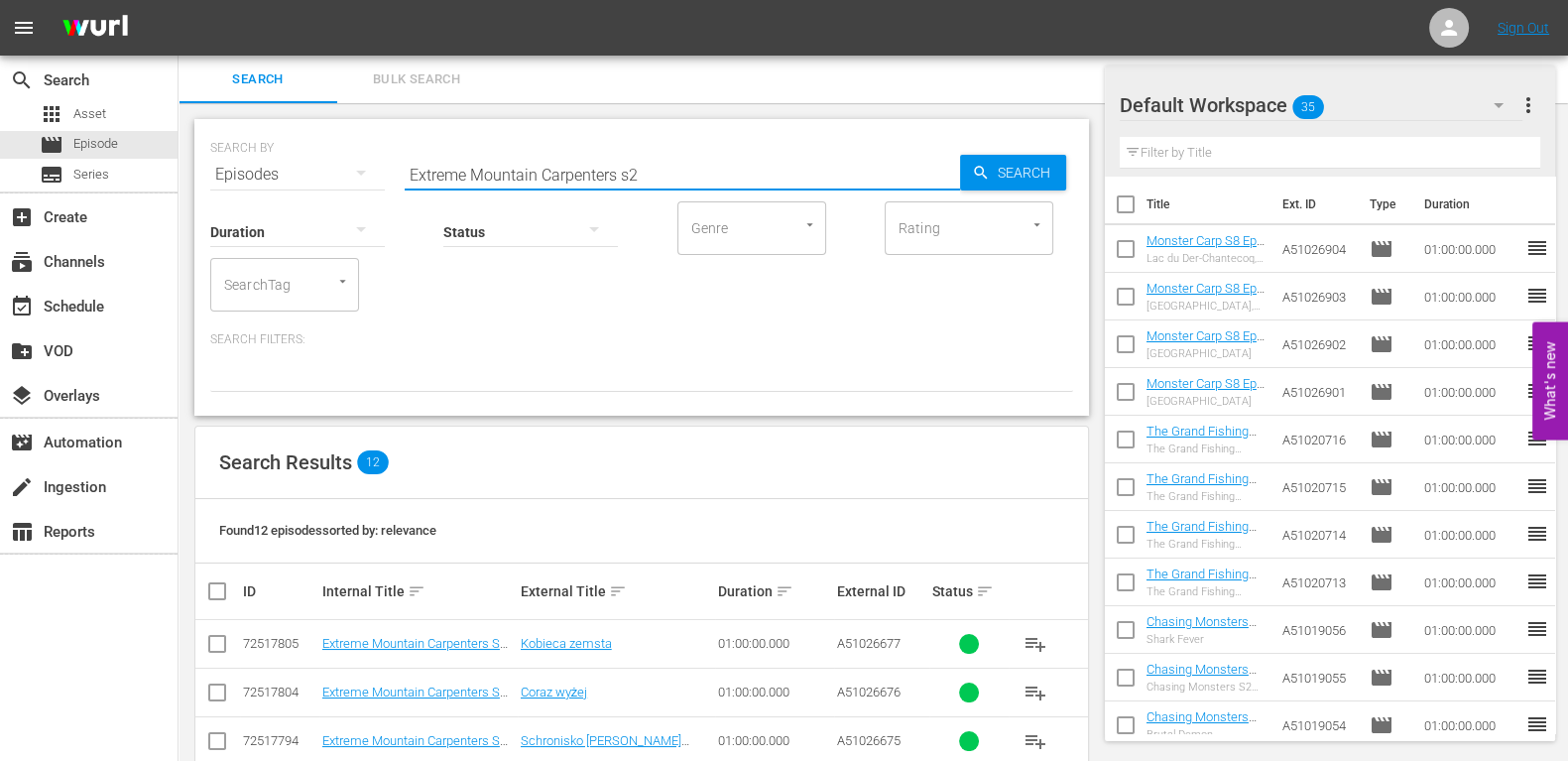 scroll, scrollTop: 475, scrollLeft: 0, axis: vertical 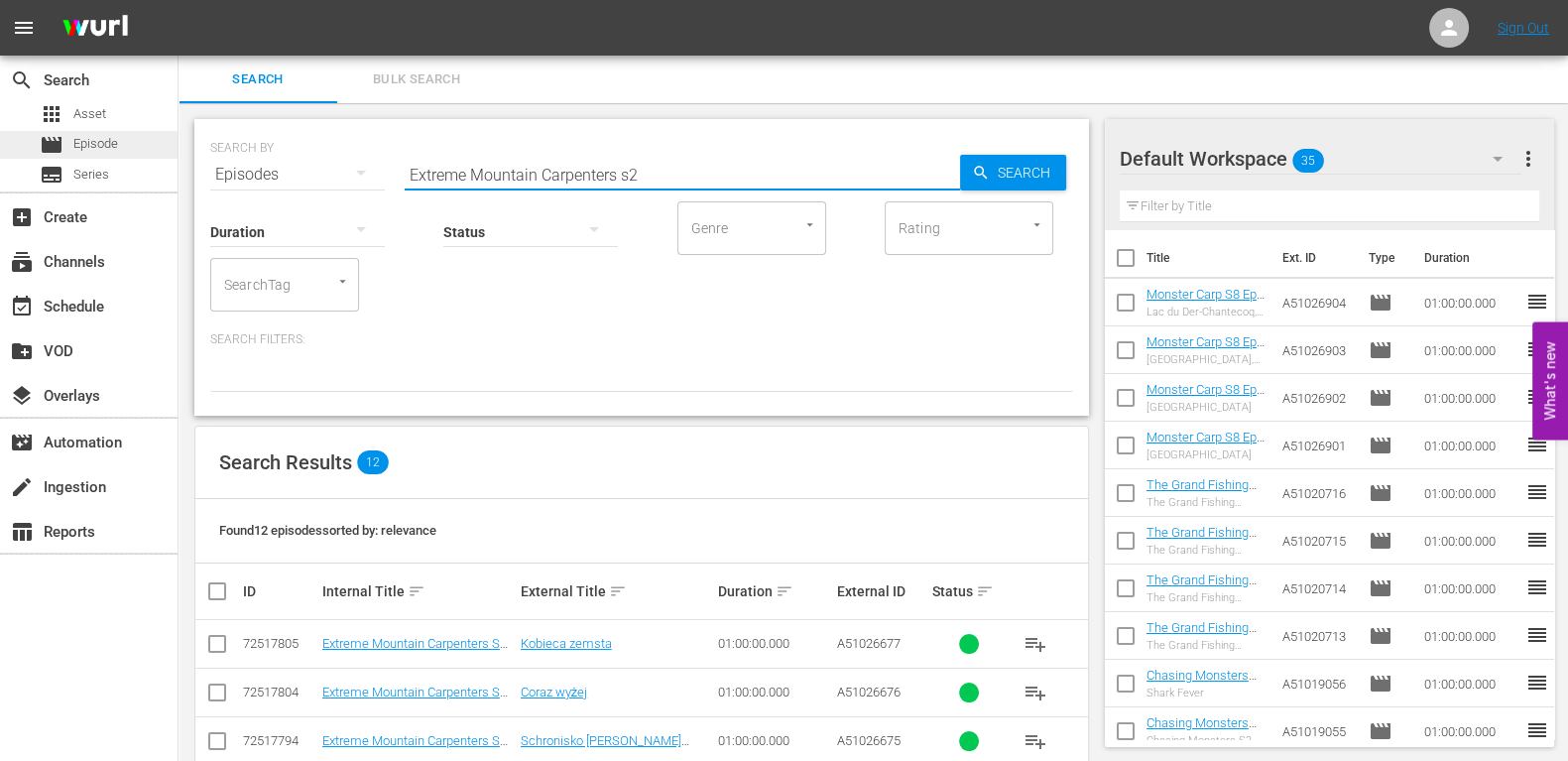 drag, startPoint x: 695, startPoint y: 166, endPoint x: 0, endPoint y: 133, distance: 695.783 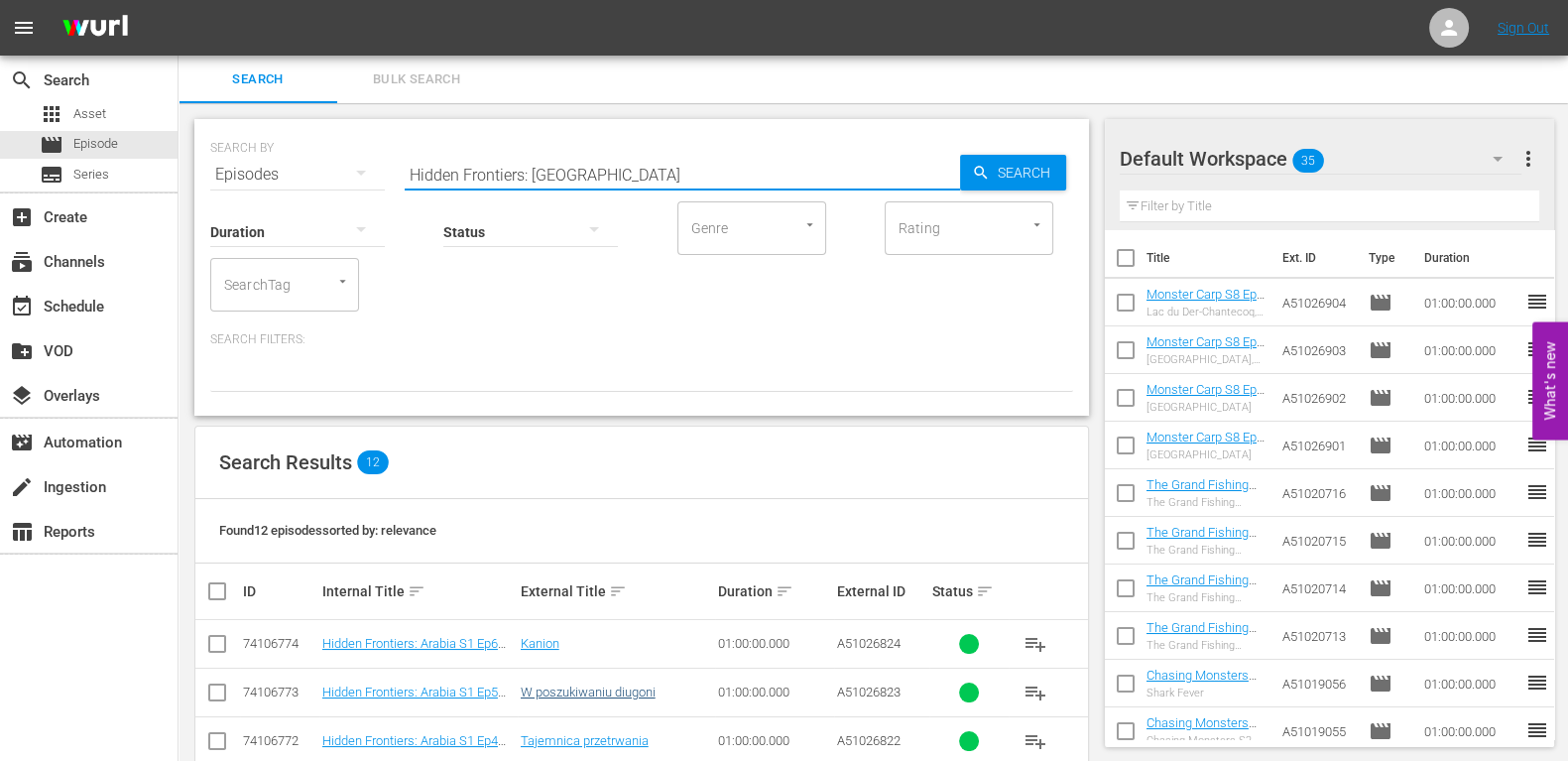 scroll, scrollTop: 475, scrollLeft: 0, axis: vertical 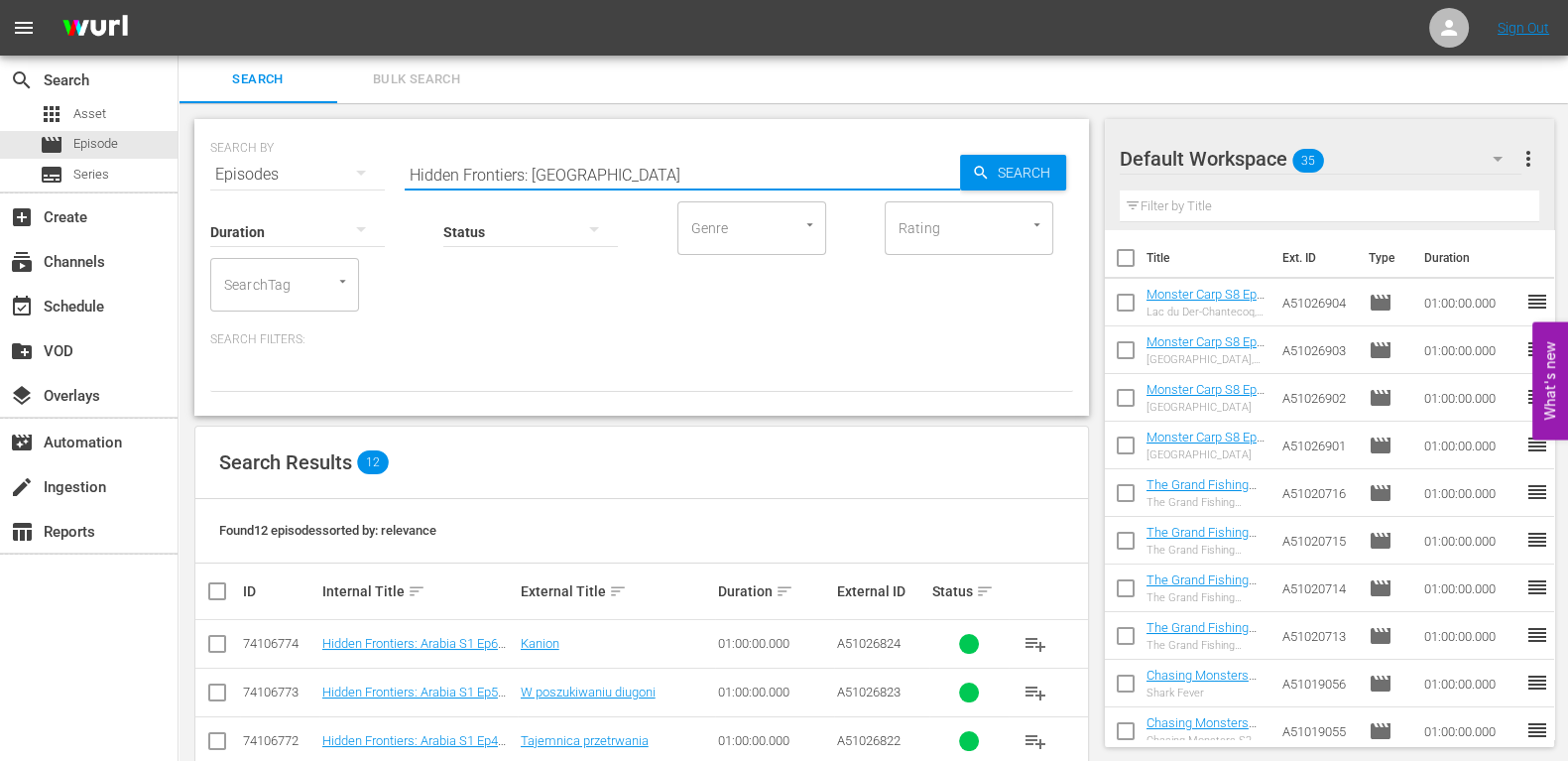 drag, startPoint x: 610, startPoint y: 161, endPoint x: 229, endPoint y: 190, distance: 382.1021 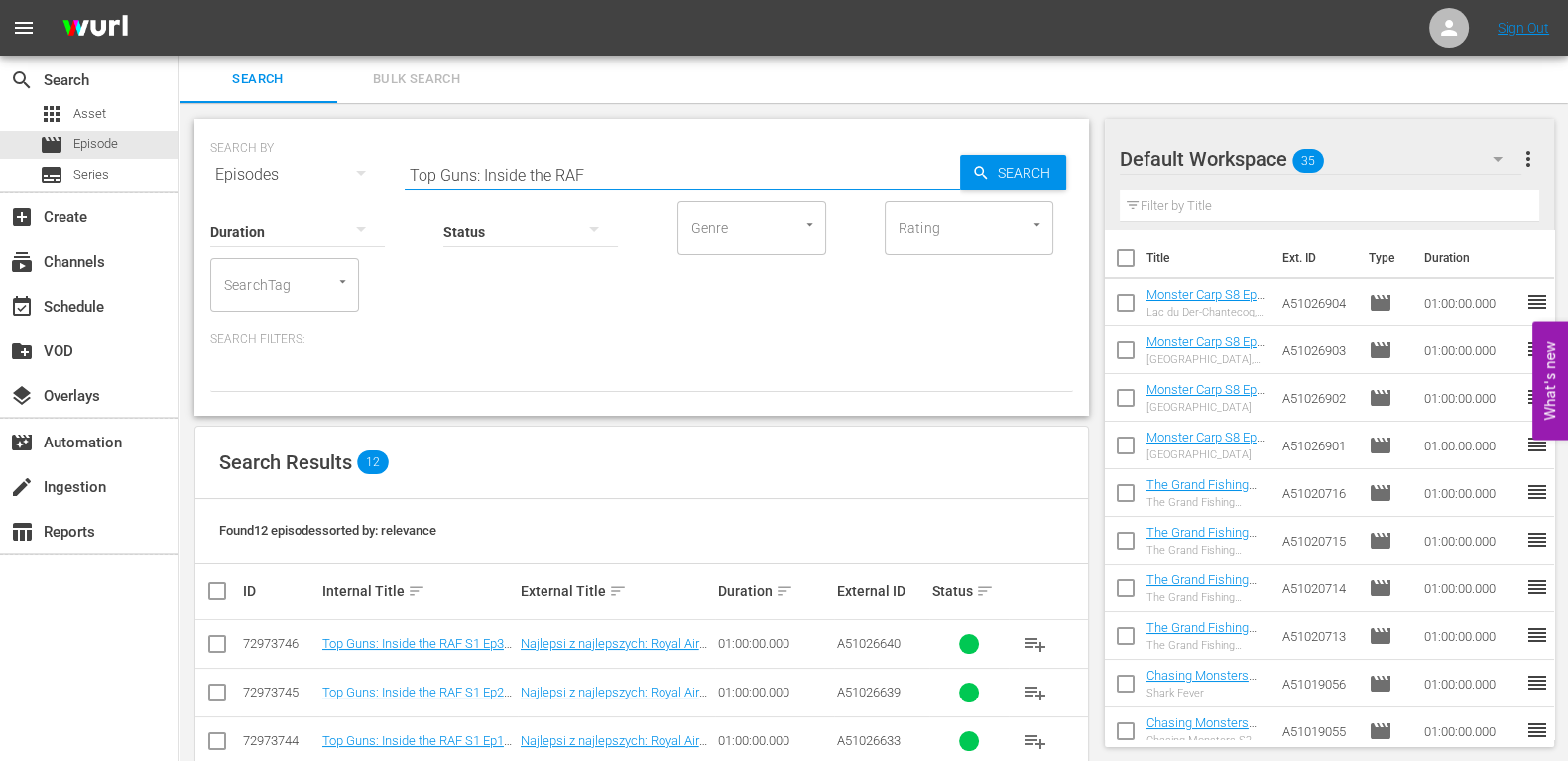 scroll, scrollTop: 475, scrollLeft: 0, axis: vertical 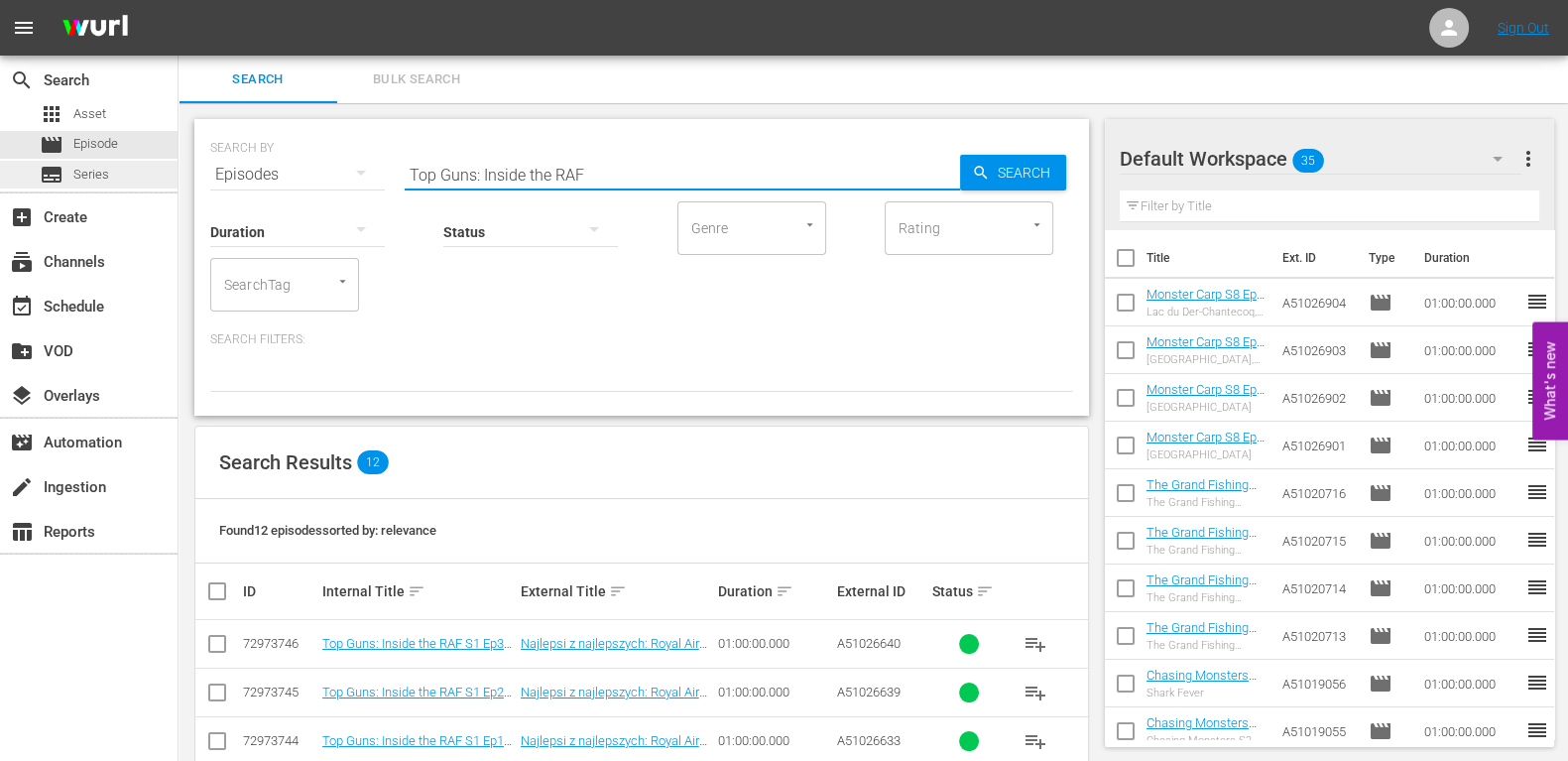 drag, startPoint x: 607, startPoint y: 161, endPoint x: 173, endPoint y: 176, distance: 434.25914 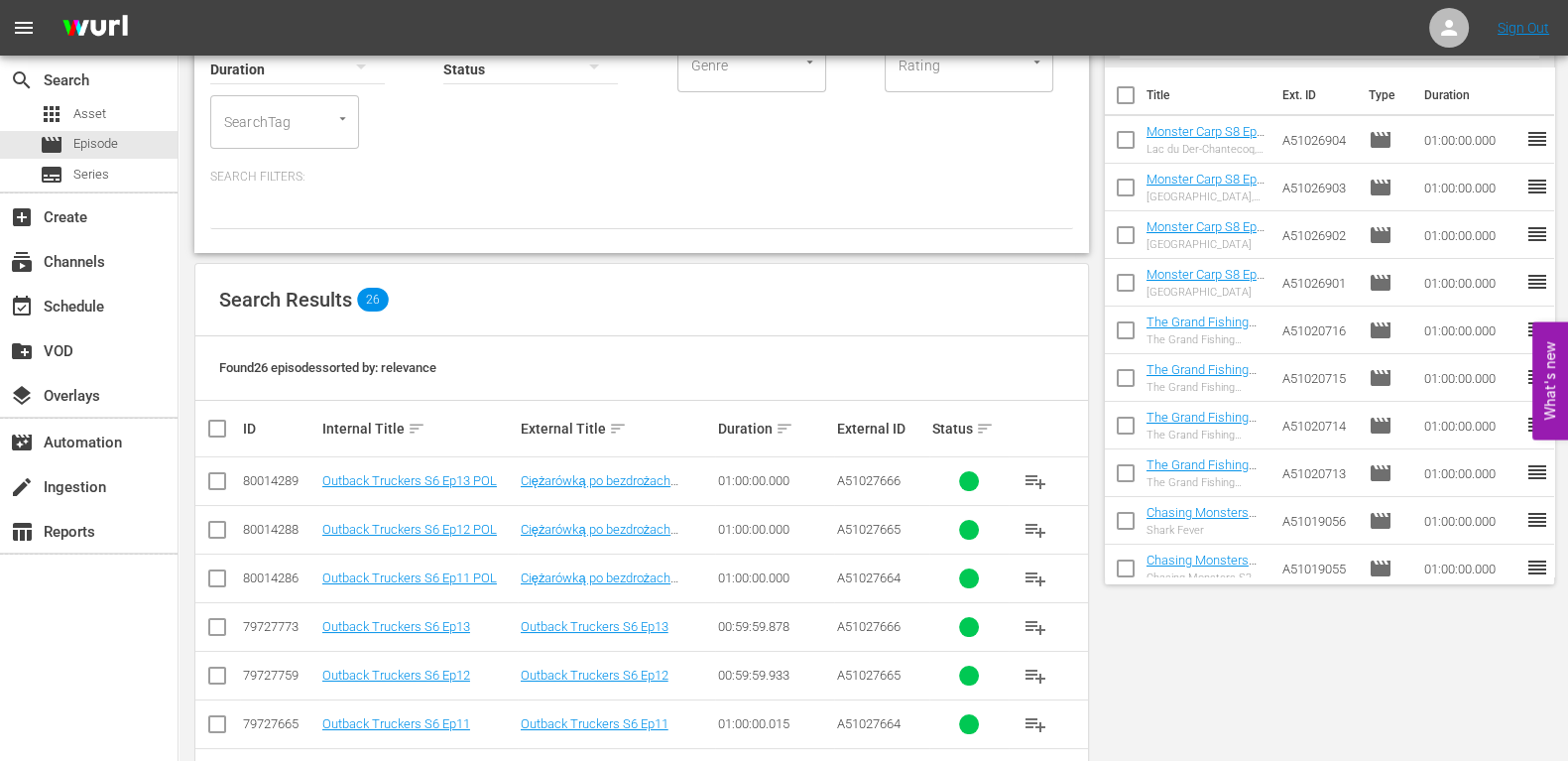 scroll, scrollTop: 0, scrollLeft: 0, axis: both 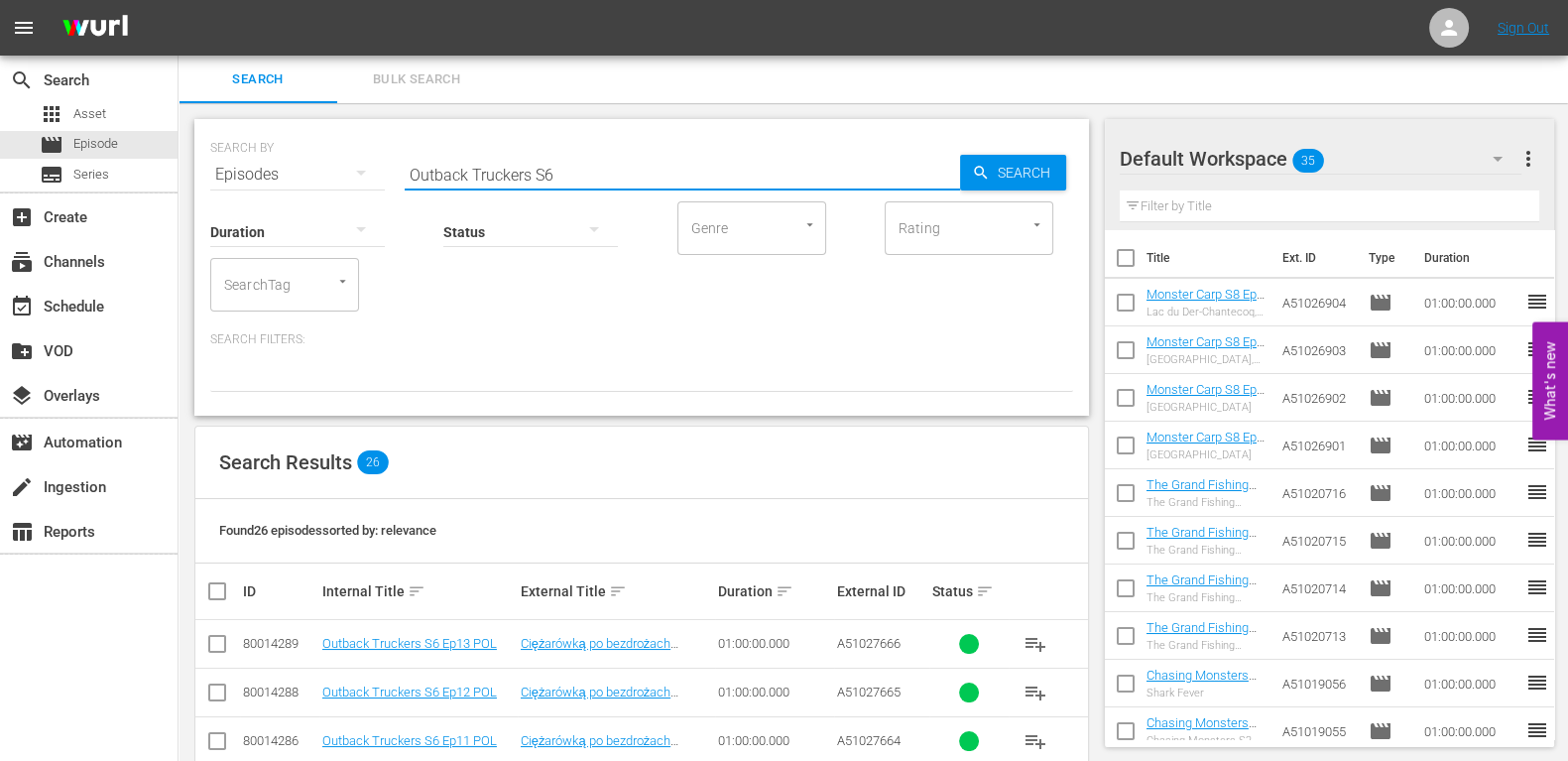 click on "Outback Truckers S6" at bounding box center [682, 175] 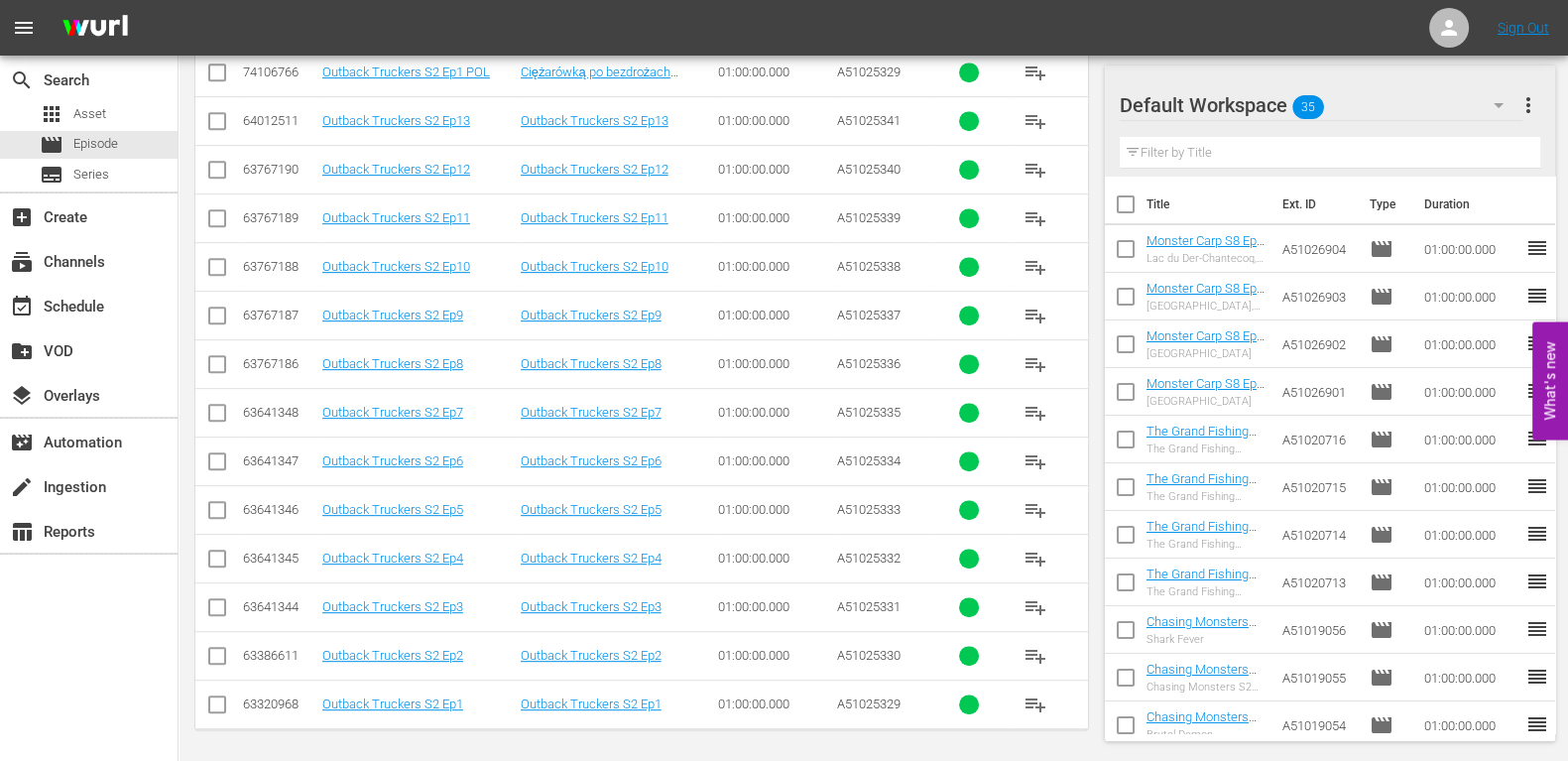 scroll, scrollTop: 163, scrollLeft: 0, axis: vertical 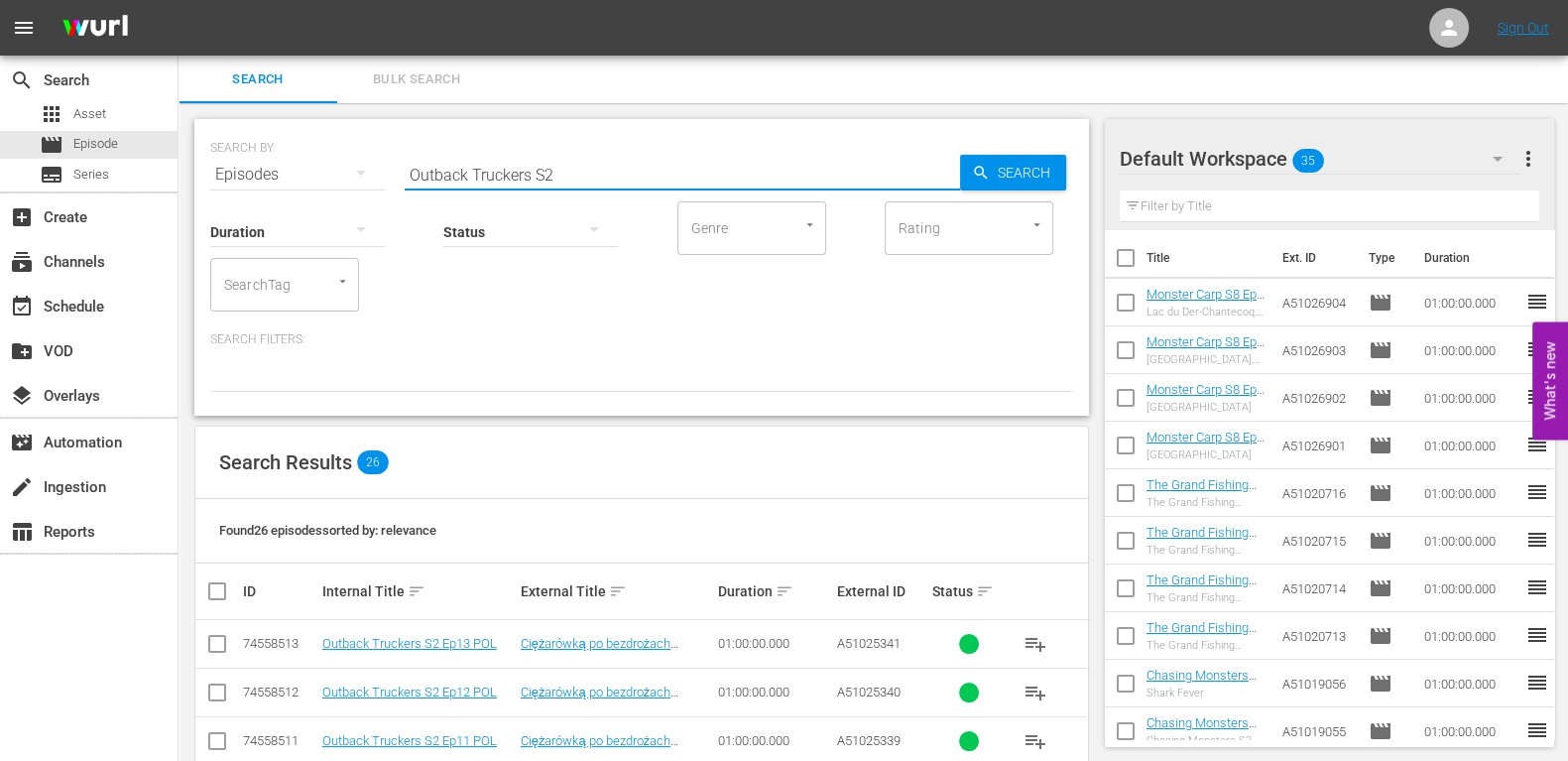 click on "Outback Truckers S2" at bounding box center [682, 175] 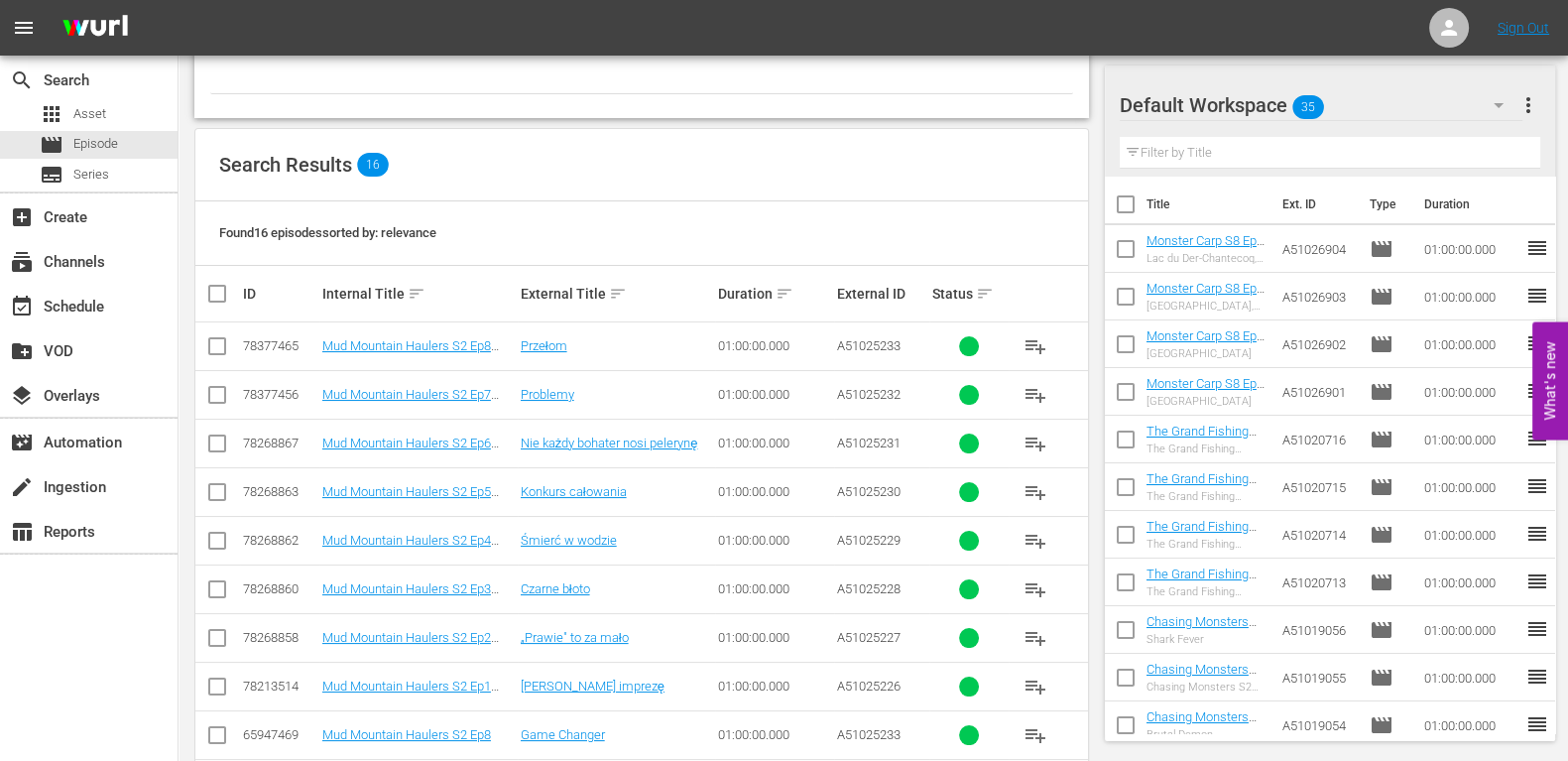 scroll, scrollTop: 670, scrollLeft: 0, axis: vertical 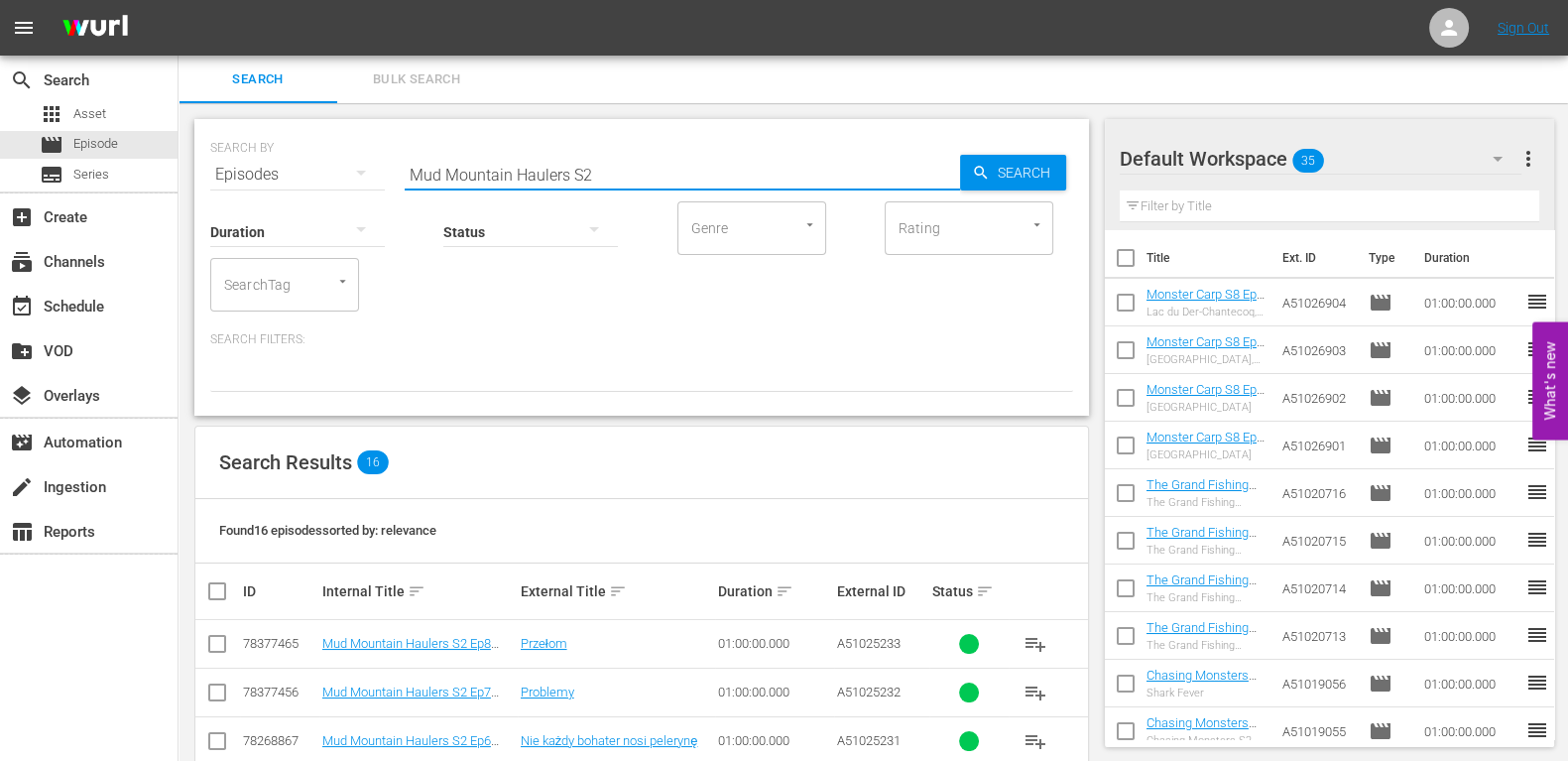 drag, startPoint x: 595, startPoint y: 169, endPoint x: 352, endPoint y: 197, distance: 244.60785 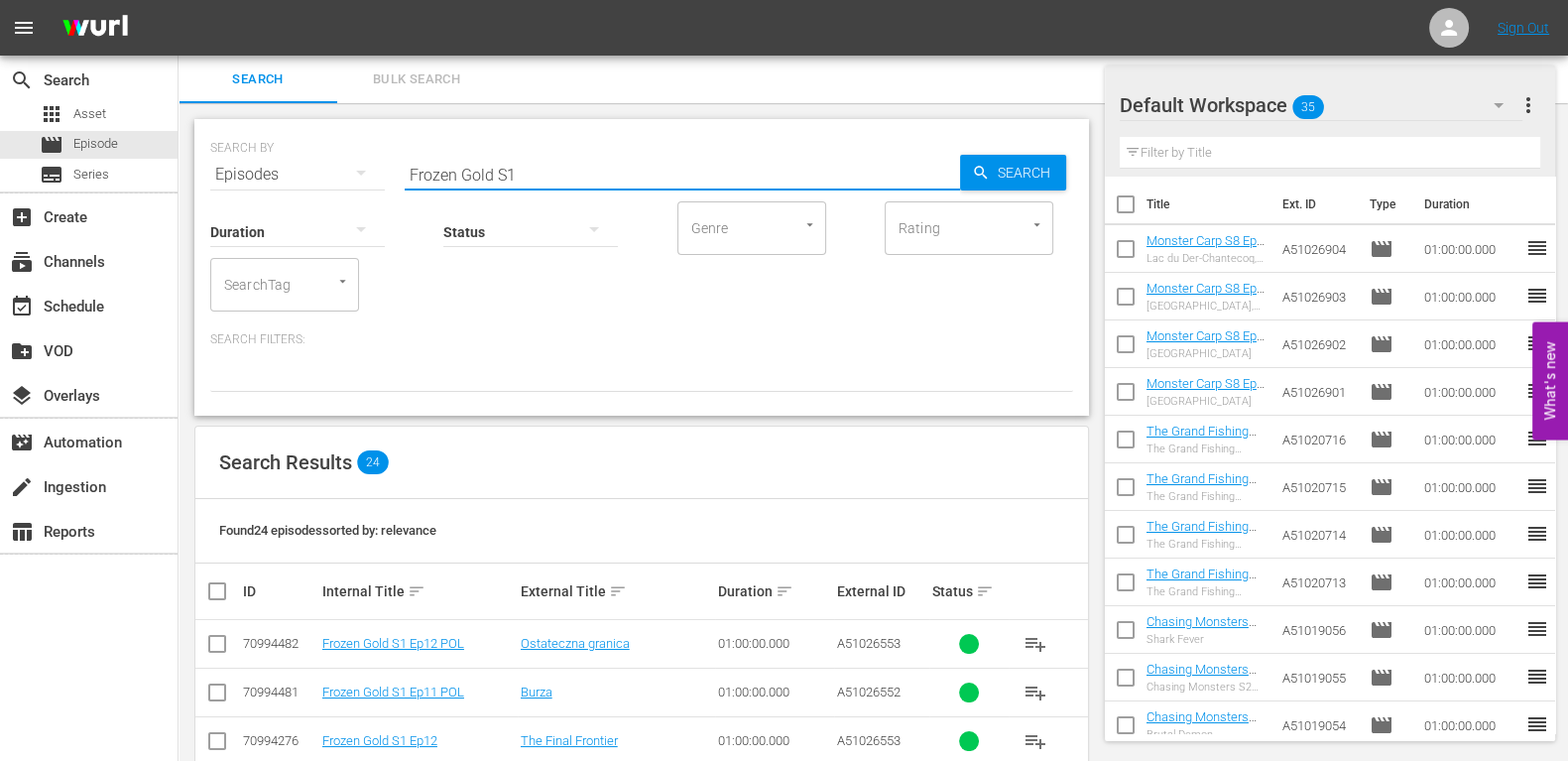 scroll, scrollTop: 912, scrollLeft: 0, axis: vertical 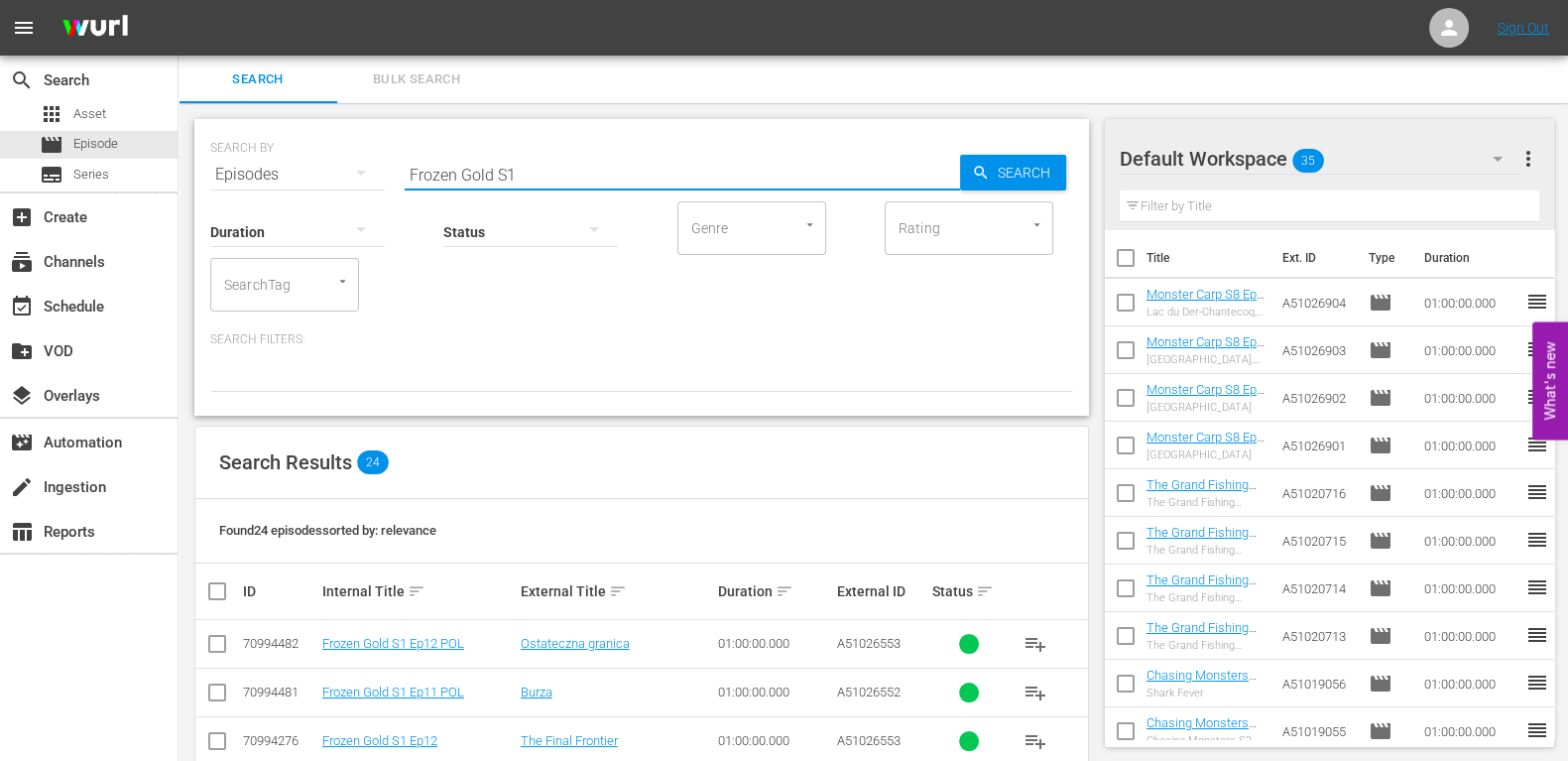drag, startPoint x: 575, startPoint y: 168, endPoint x: 350, endPoint y: 171, distance: 225.02 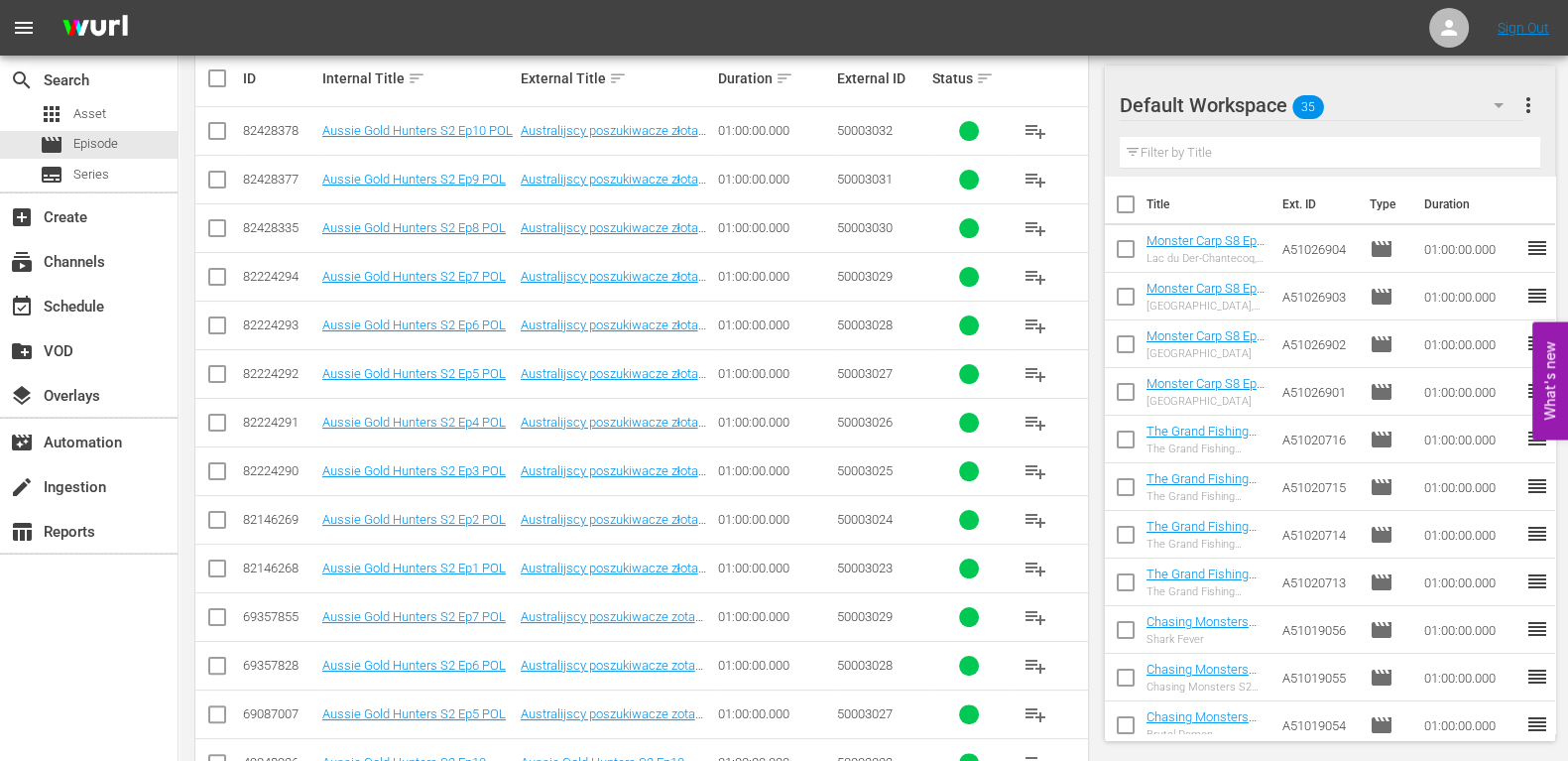 scroll, scrollTop: 17, scrollLeft: 0, axis: vertical 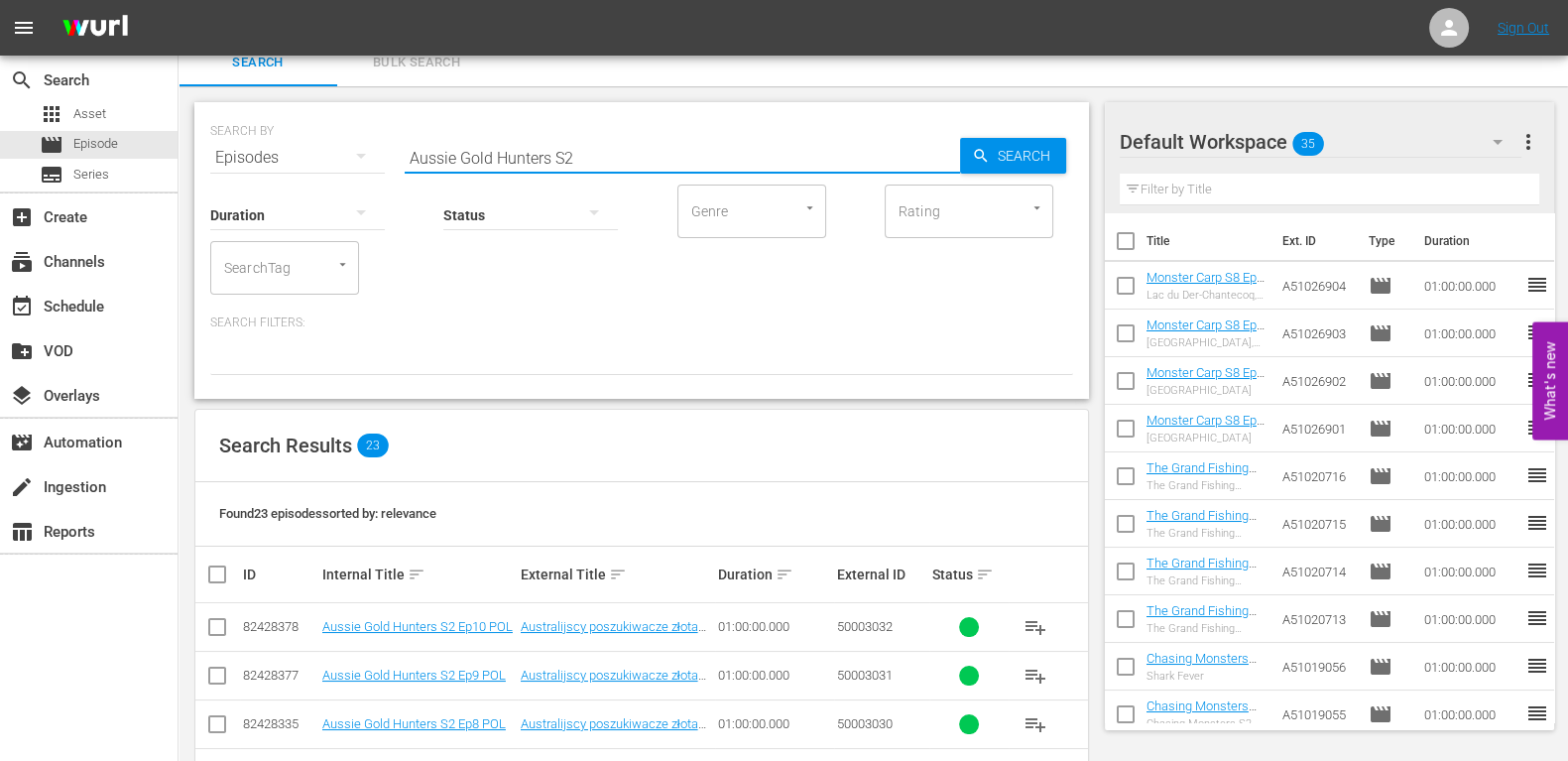 drag, startPoint x: 606, startPoint y: 160, endPoint x: 268, endPoint y: 136, distance: 338.851 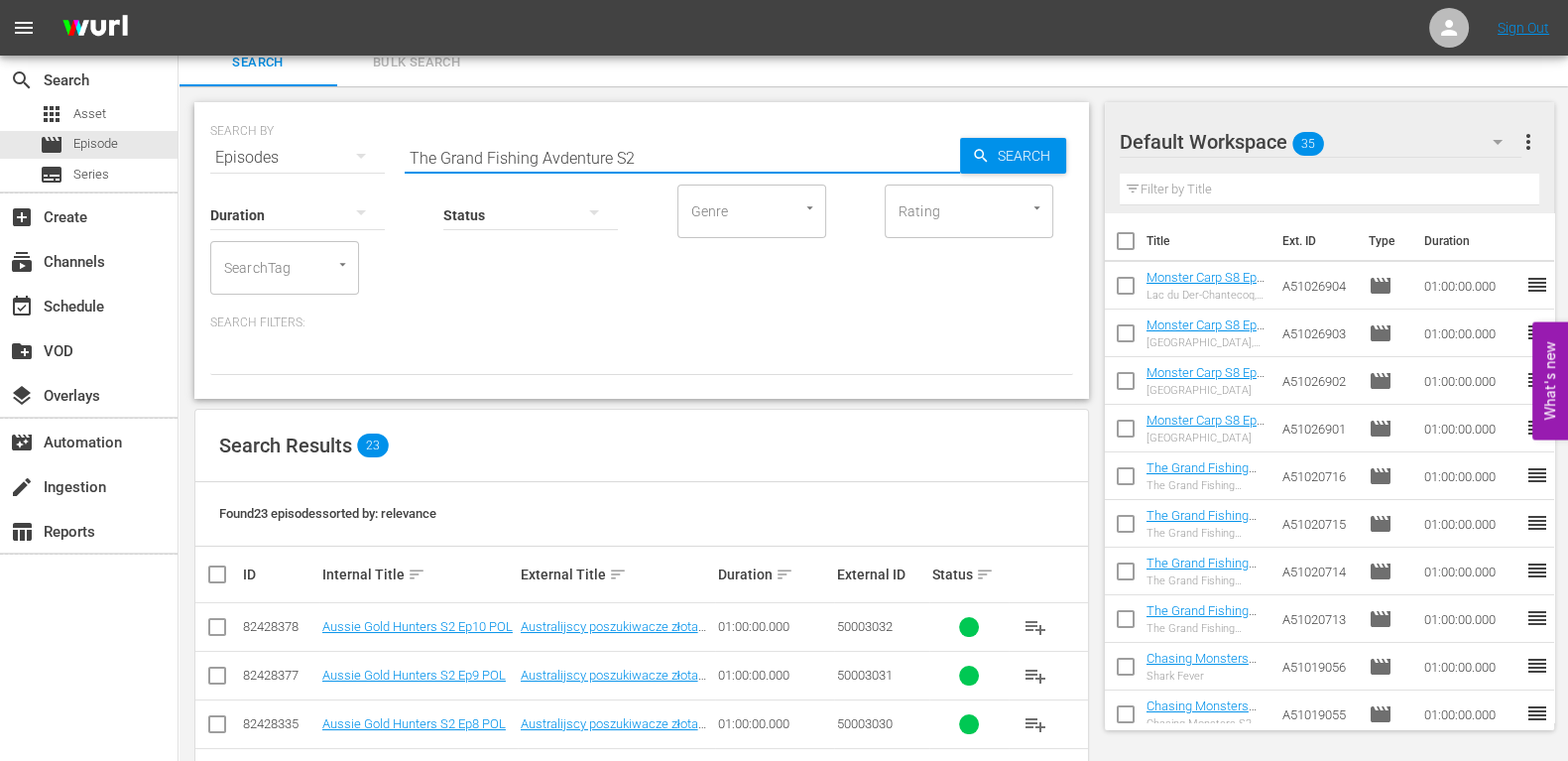 scroll, scrollTop: 2, scrollLeft: 0, axis: vertical 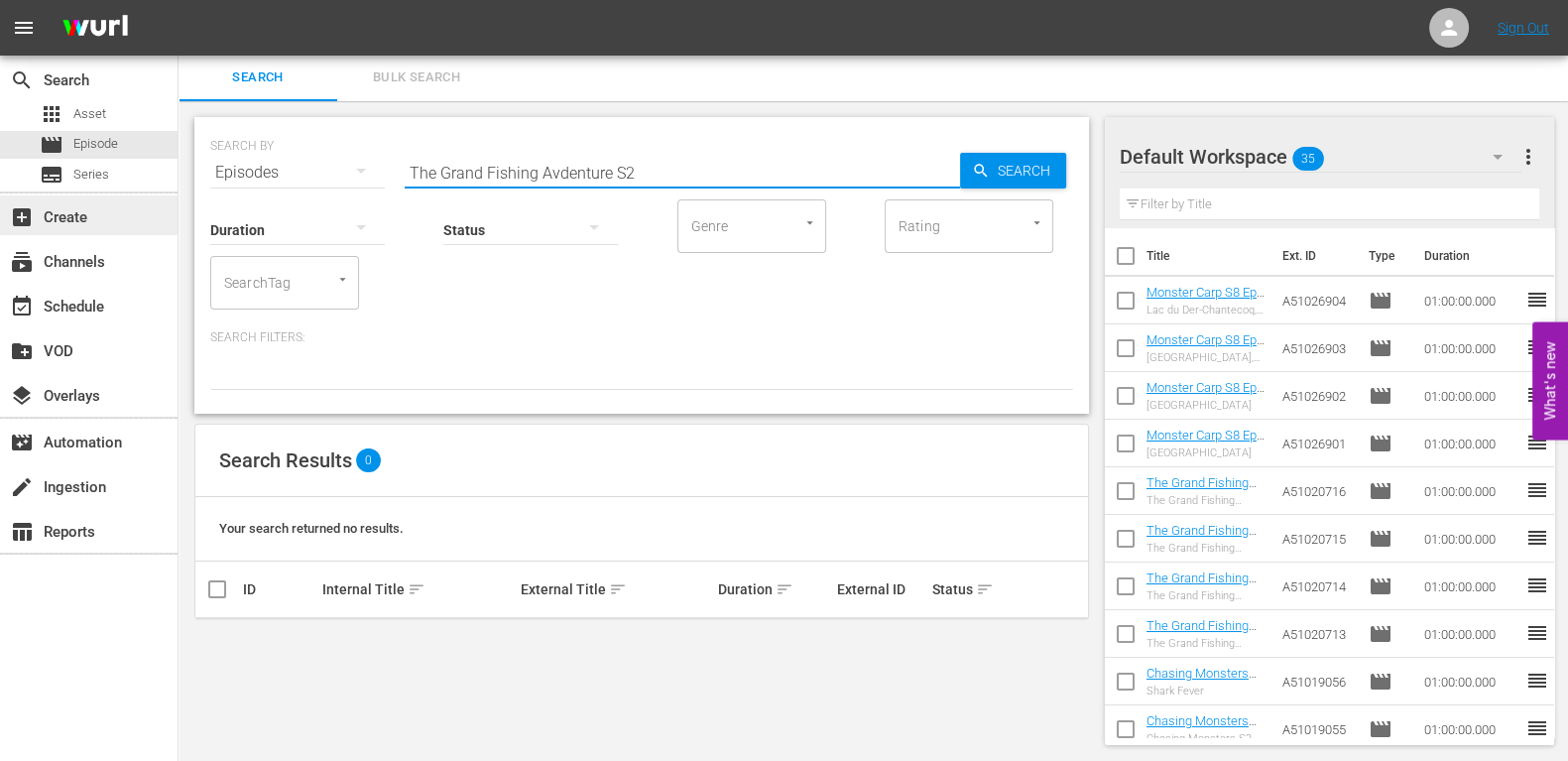 drag, startPoint x: 715, startPoint y: 176, endPoint x: 155, endPoint y: 214, distance: 561.2878 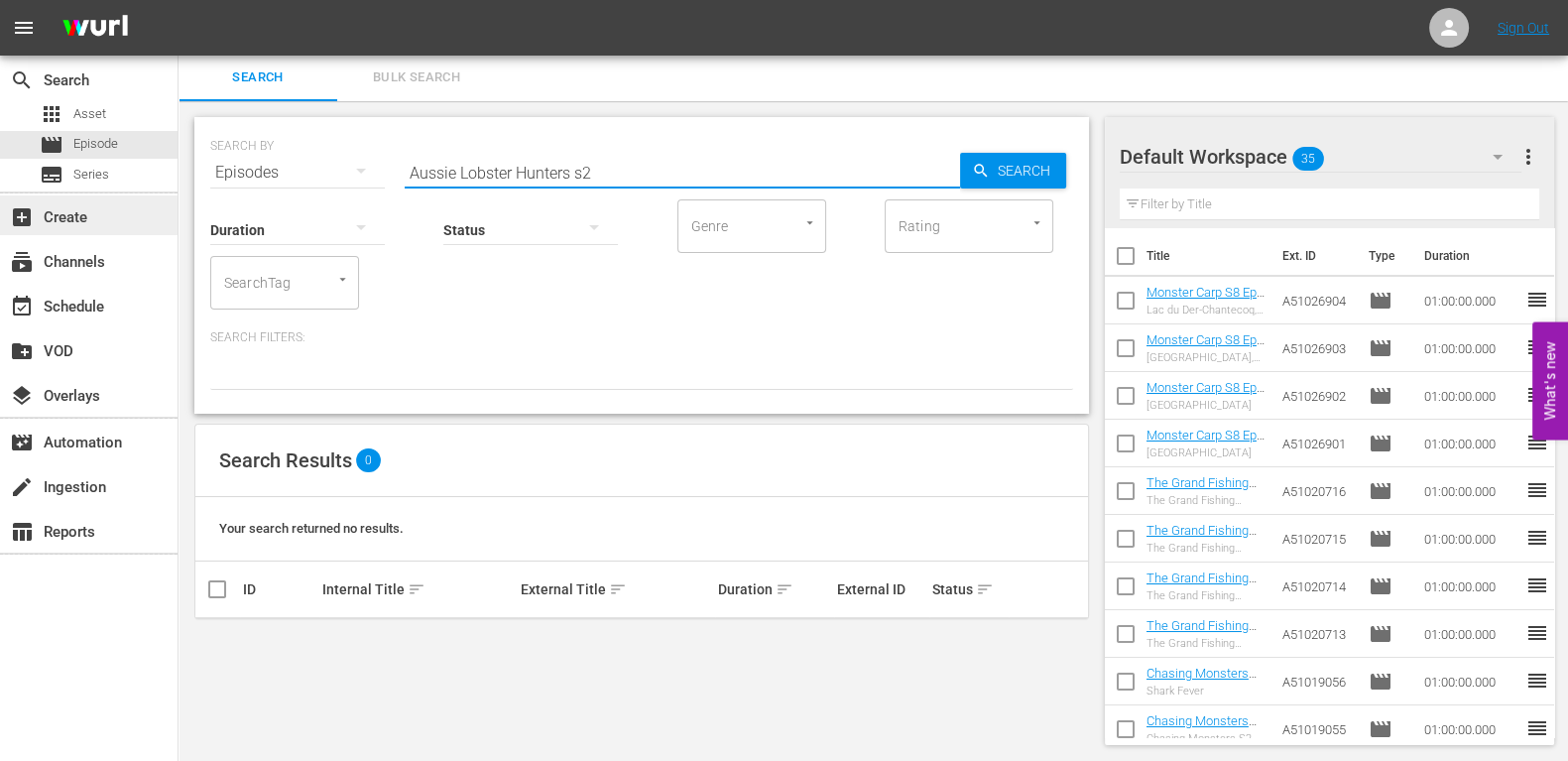 type on "Aussie Lobster Hunters s2" 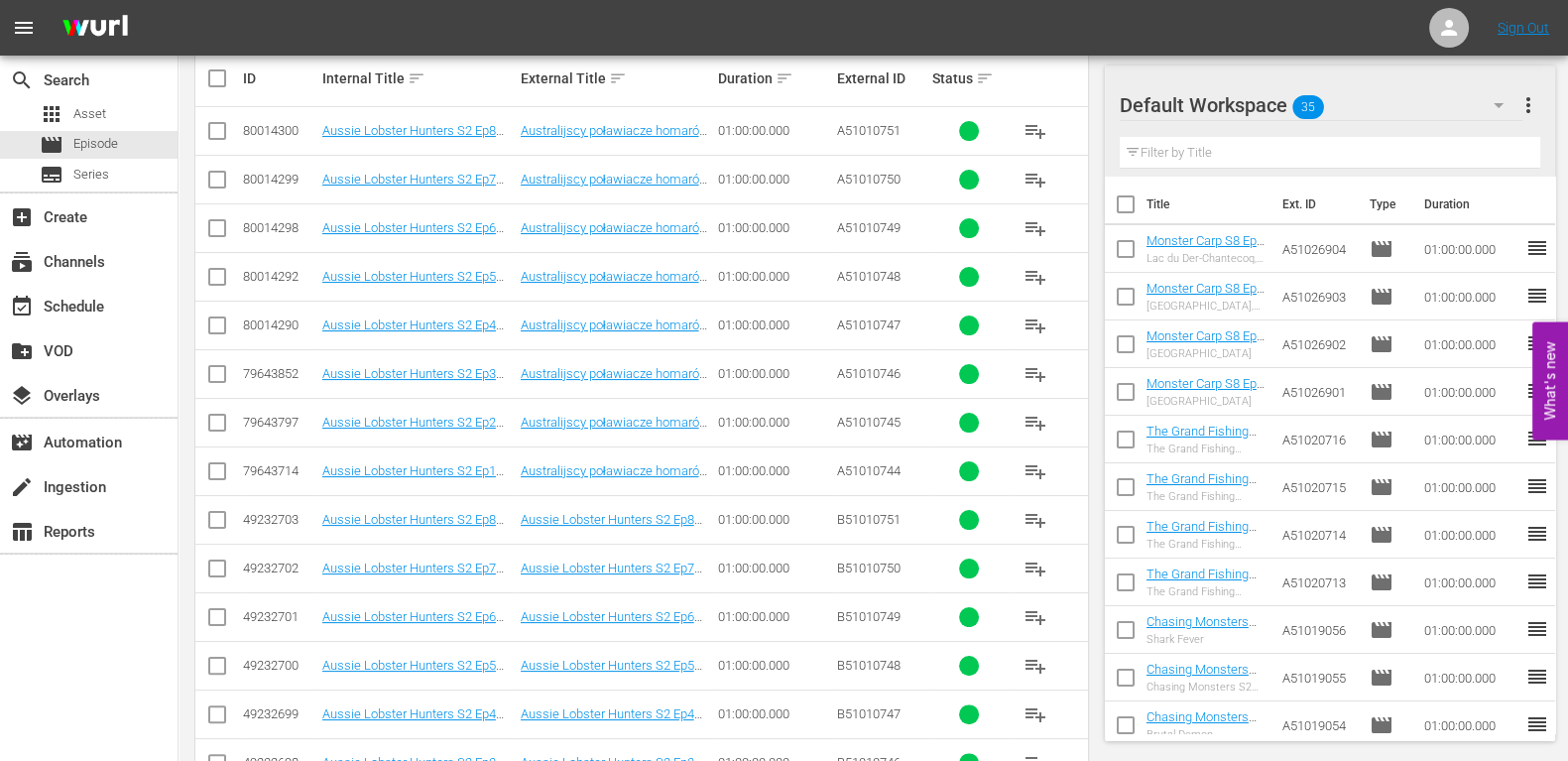 scroll, scrollTop: 637, scrollLeft: 0, axis: vertical 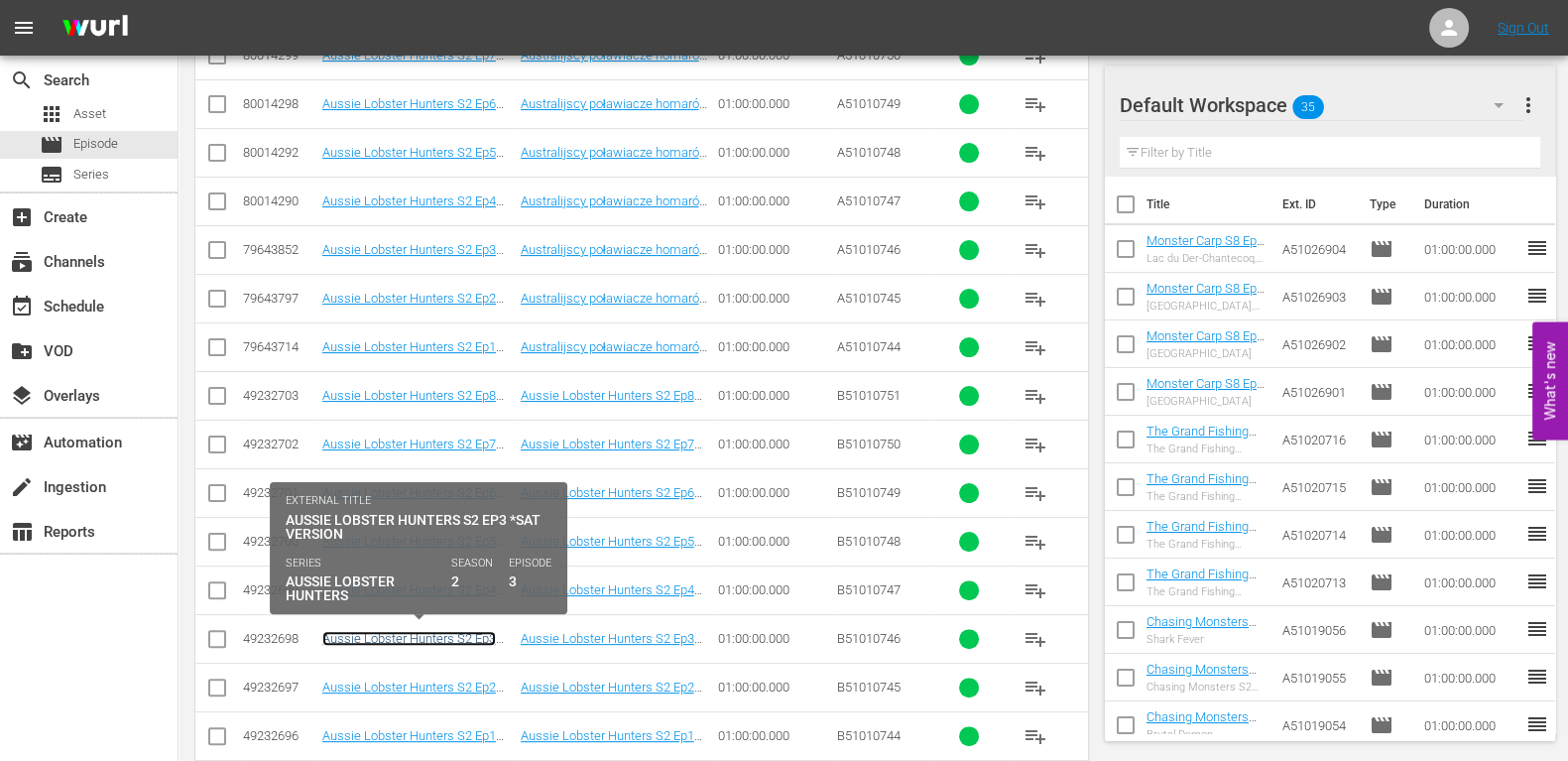 click on "Aussie Lobster Hunters S2 Ep3 *SAT Version" at bounding box center (409, 646) 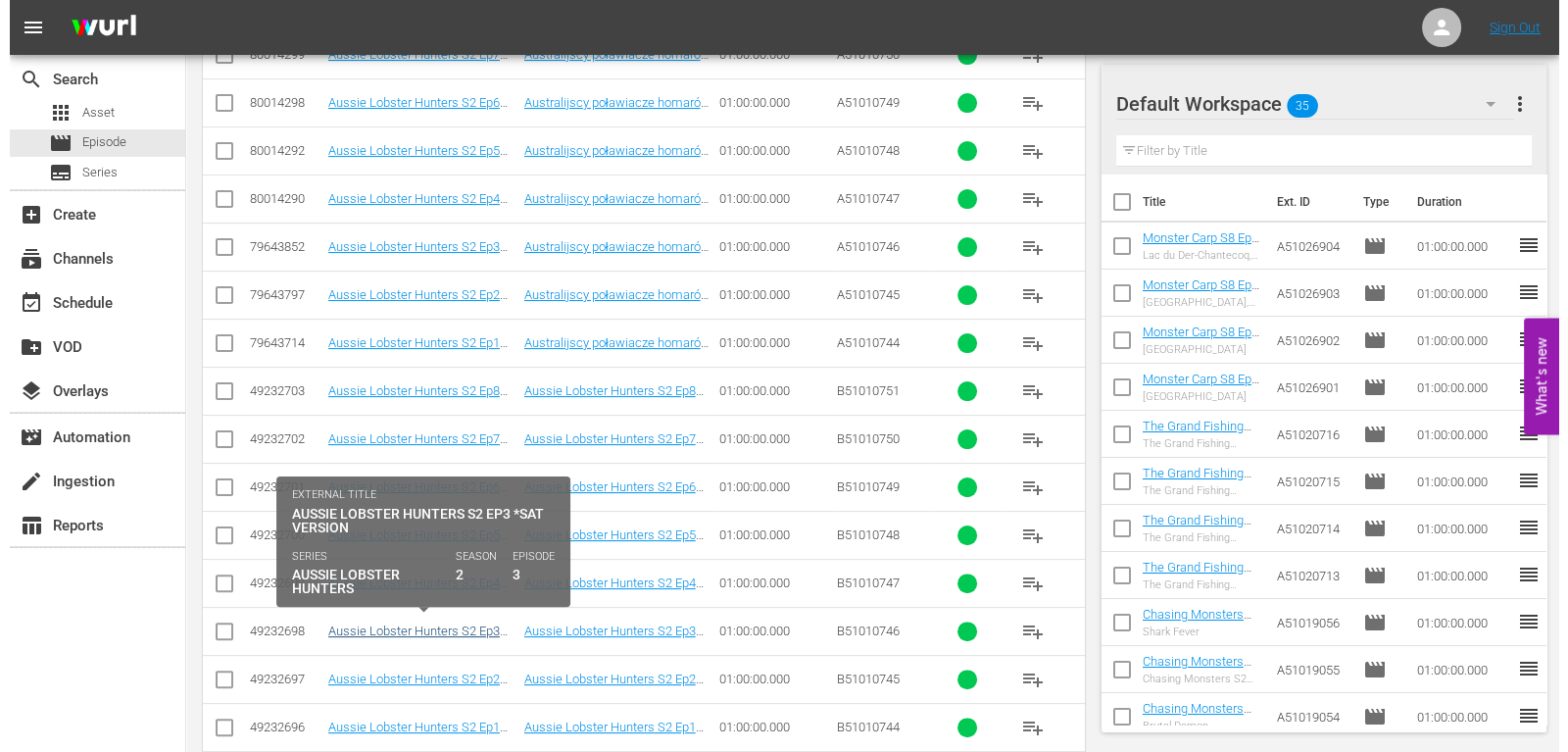 scroll, scrollTop: 0, scrollLeft: 0, axis: both 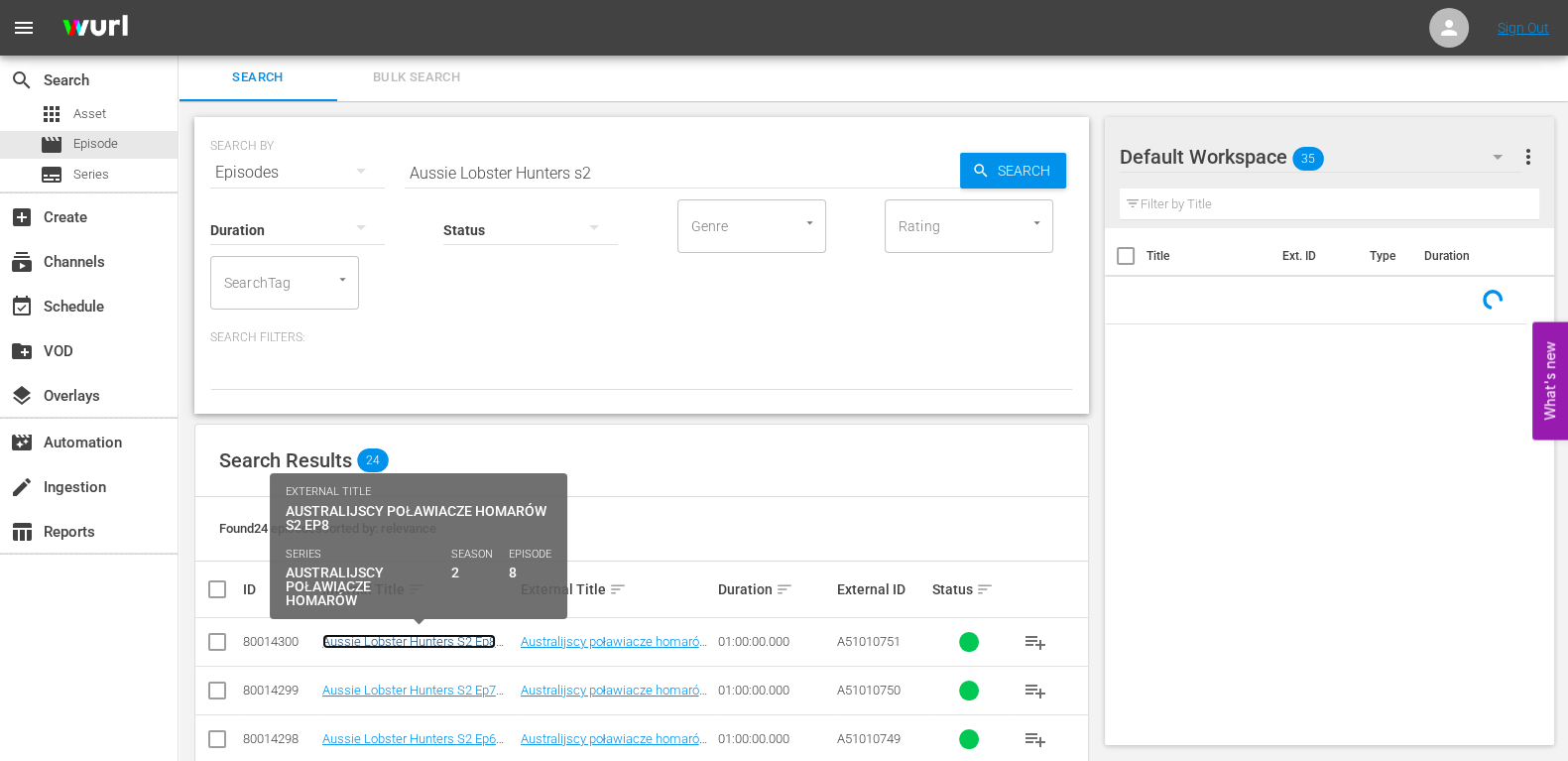 click on "Aussie Lobster Hunters S2 Ep8 POL" at bounding box center [409, 649] 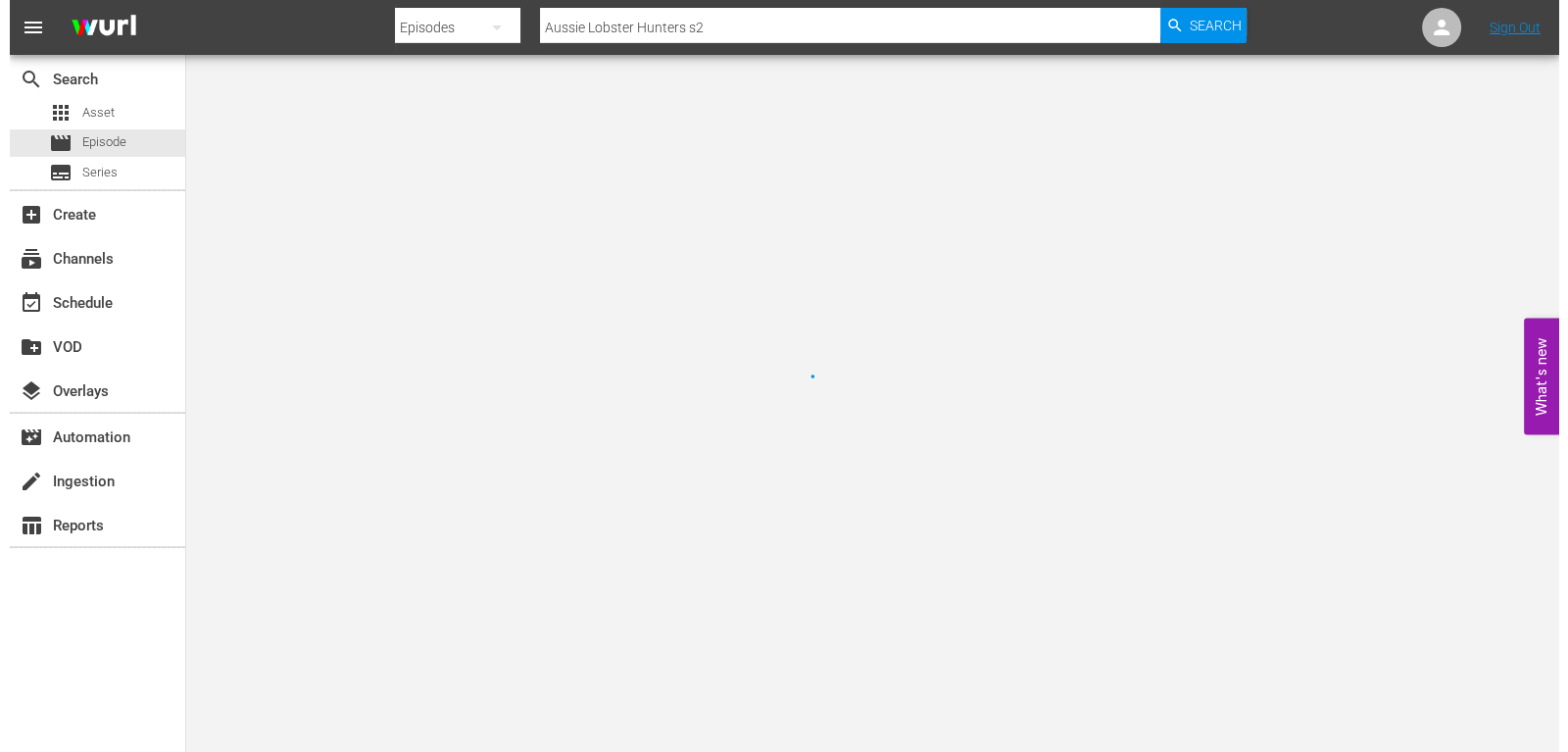 scroll, scrollTop: 0, scrollLeft: 0, axis: both 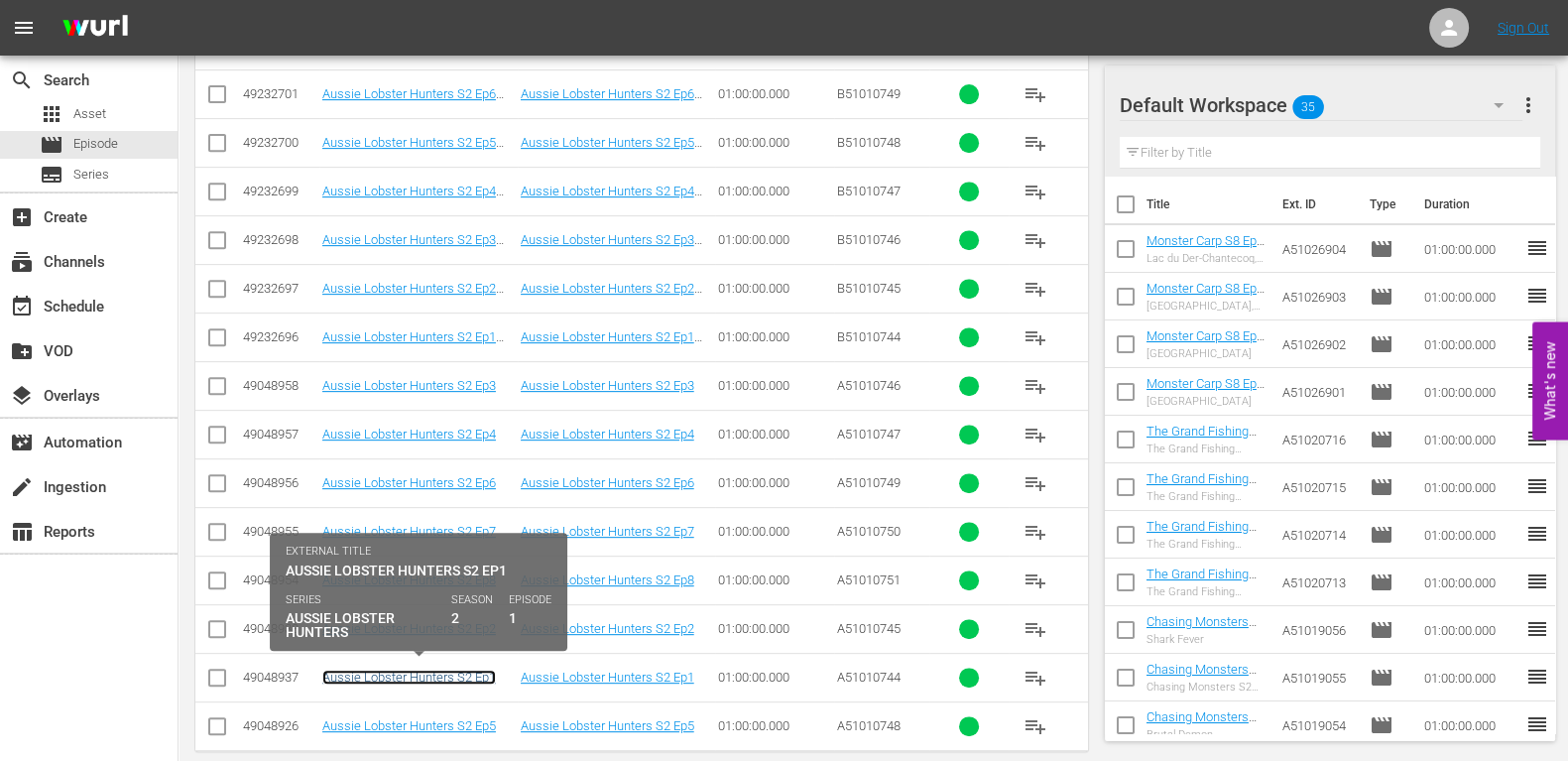 click on "Aussie Lobster Hunters S2 Ep1" at bounding box center [409, 677] 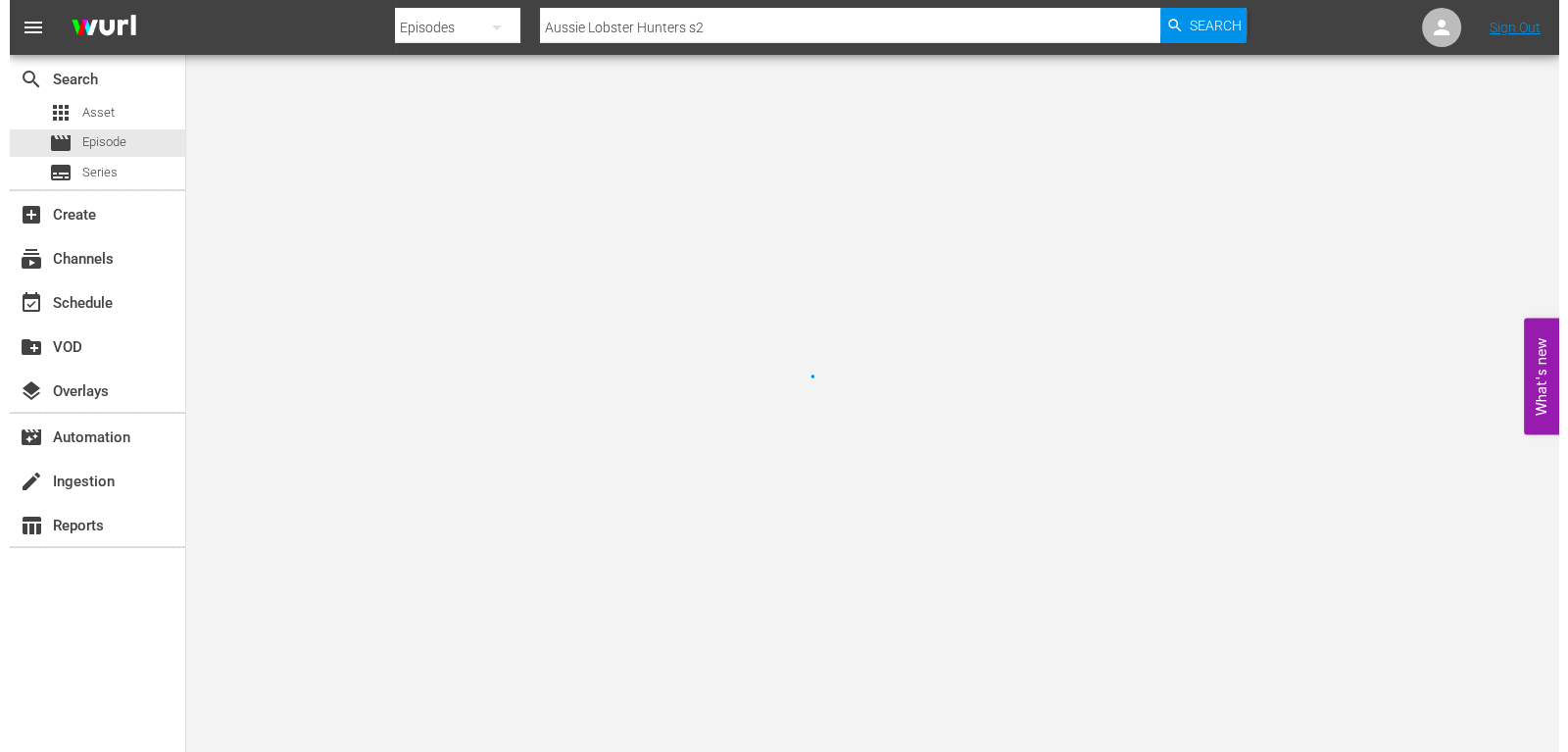 scroll, scrollTop: 0, scrollLeft: 0, axis: both 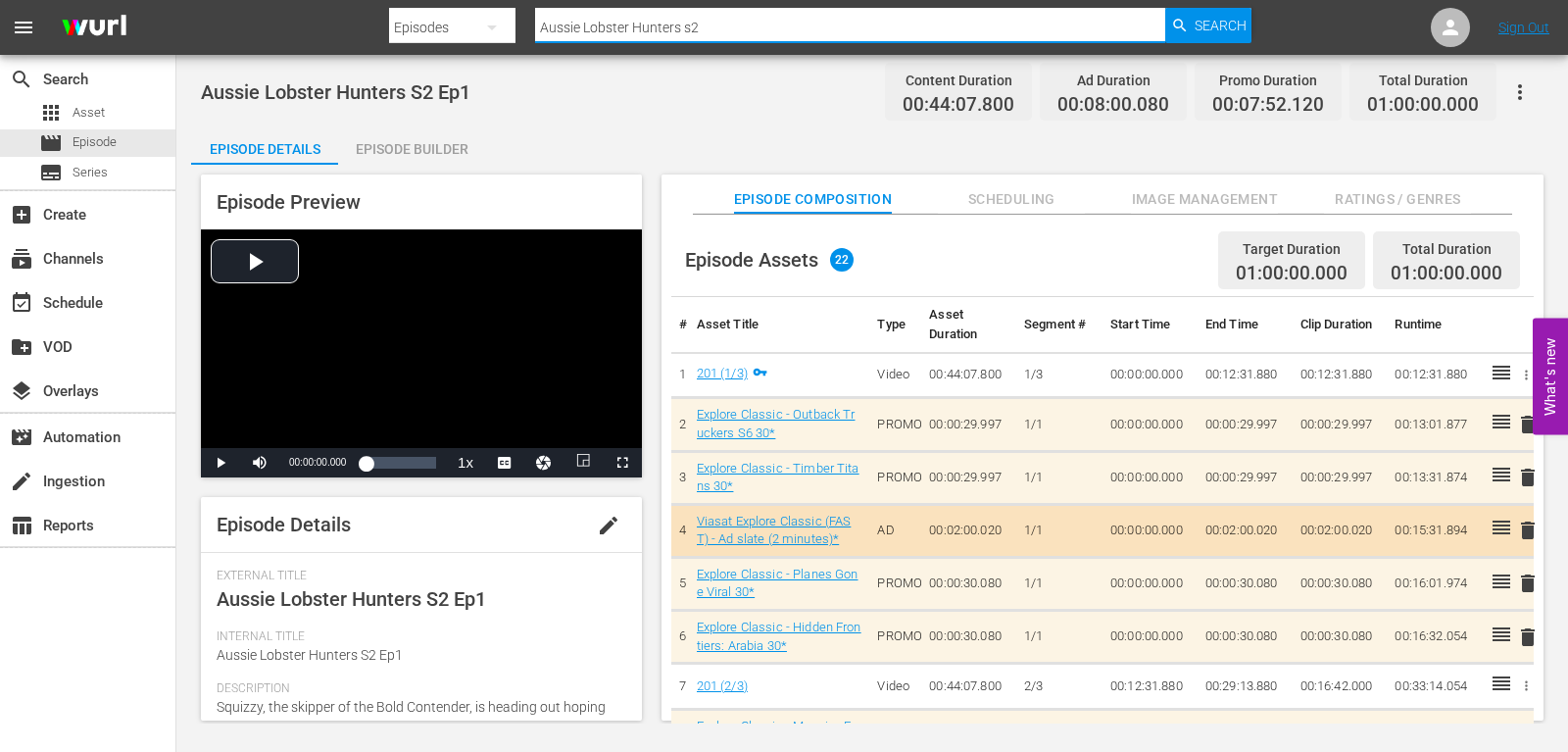 drag, startPoint x: 705, startPoint y: 23, endPoint x: 412, endPoint y: 18, distance: 293.0427 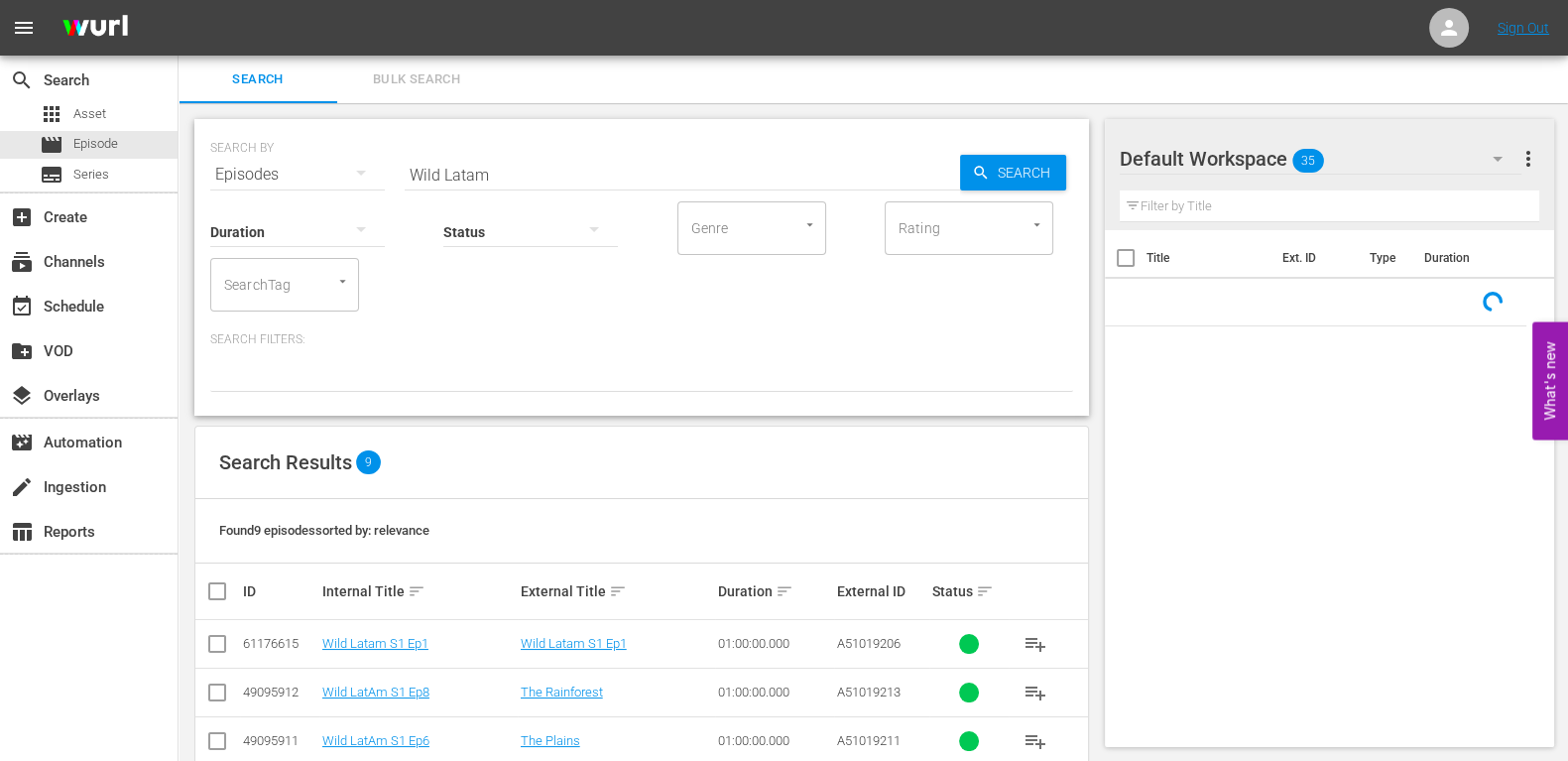 scroll, scrollTop: 331, scrollLeft: 0, axis: vertical 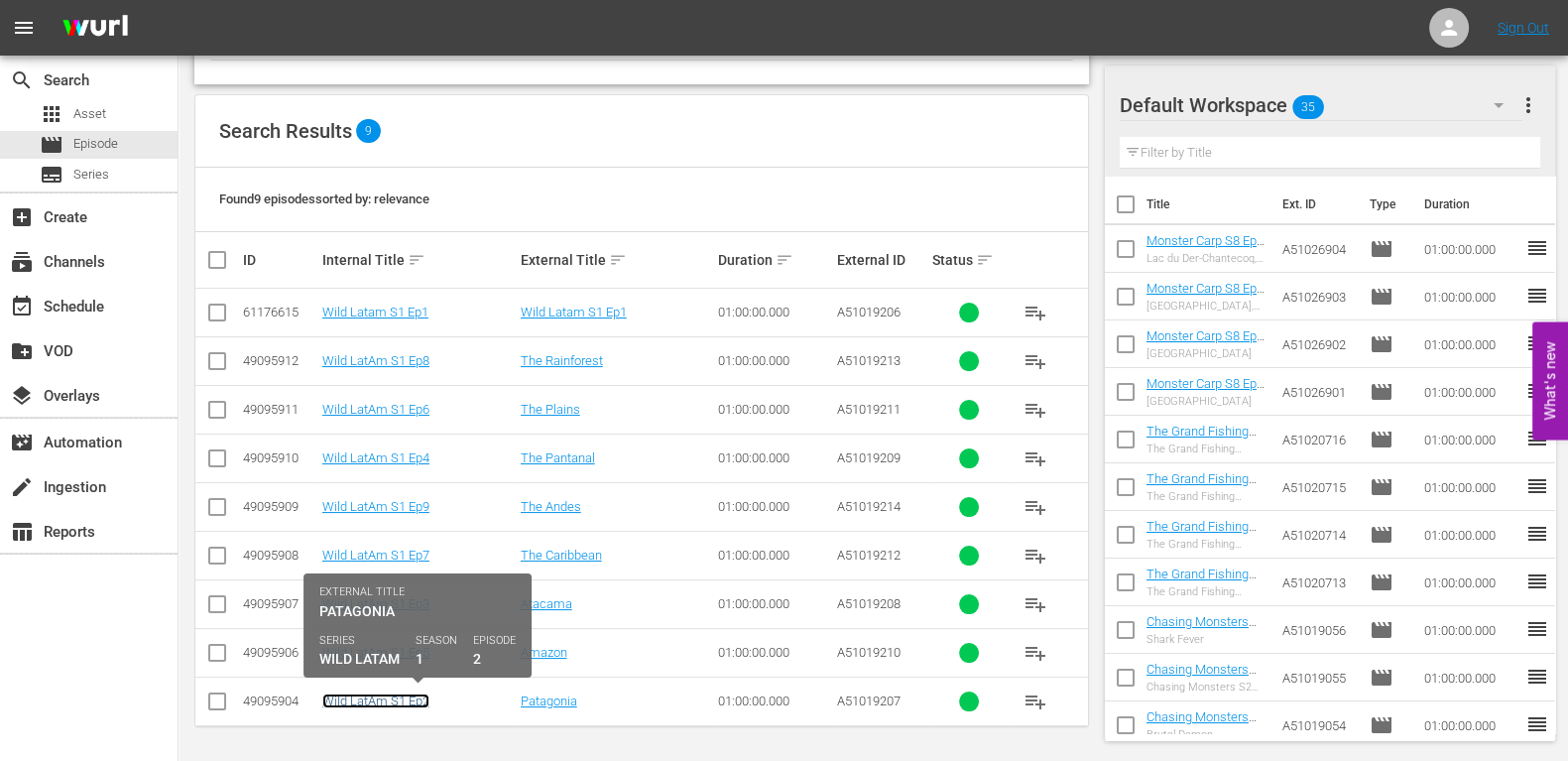 click on "Wild LatAm S1 Ep2" at bounding box center [376, 700] 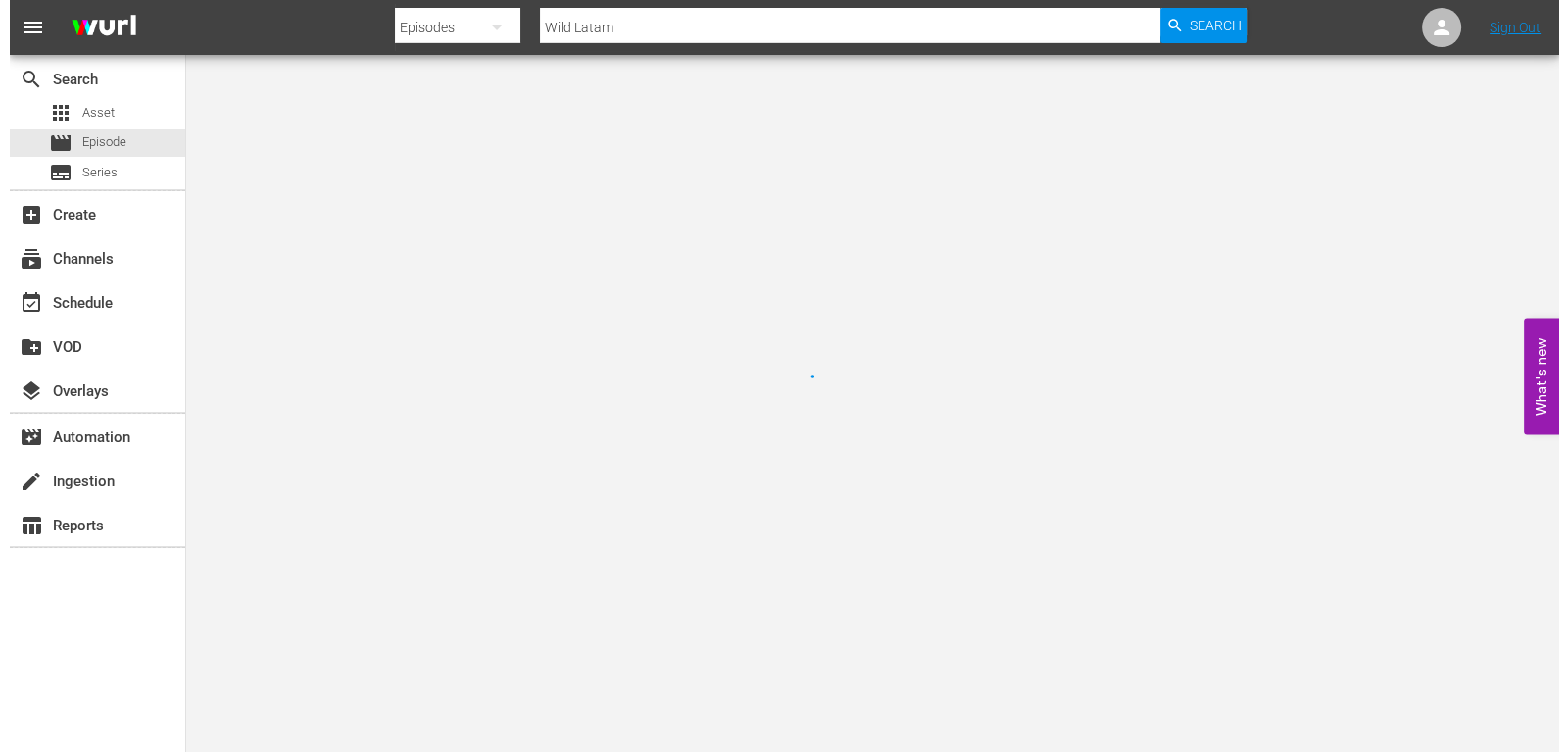 scroll, scrollTop: 0, scrollLeft: 0, axis: both 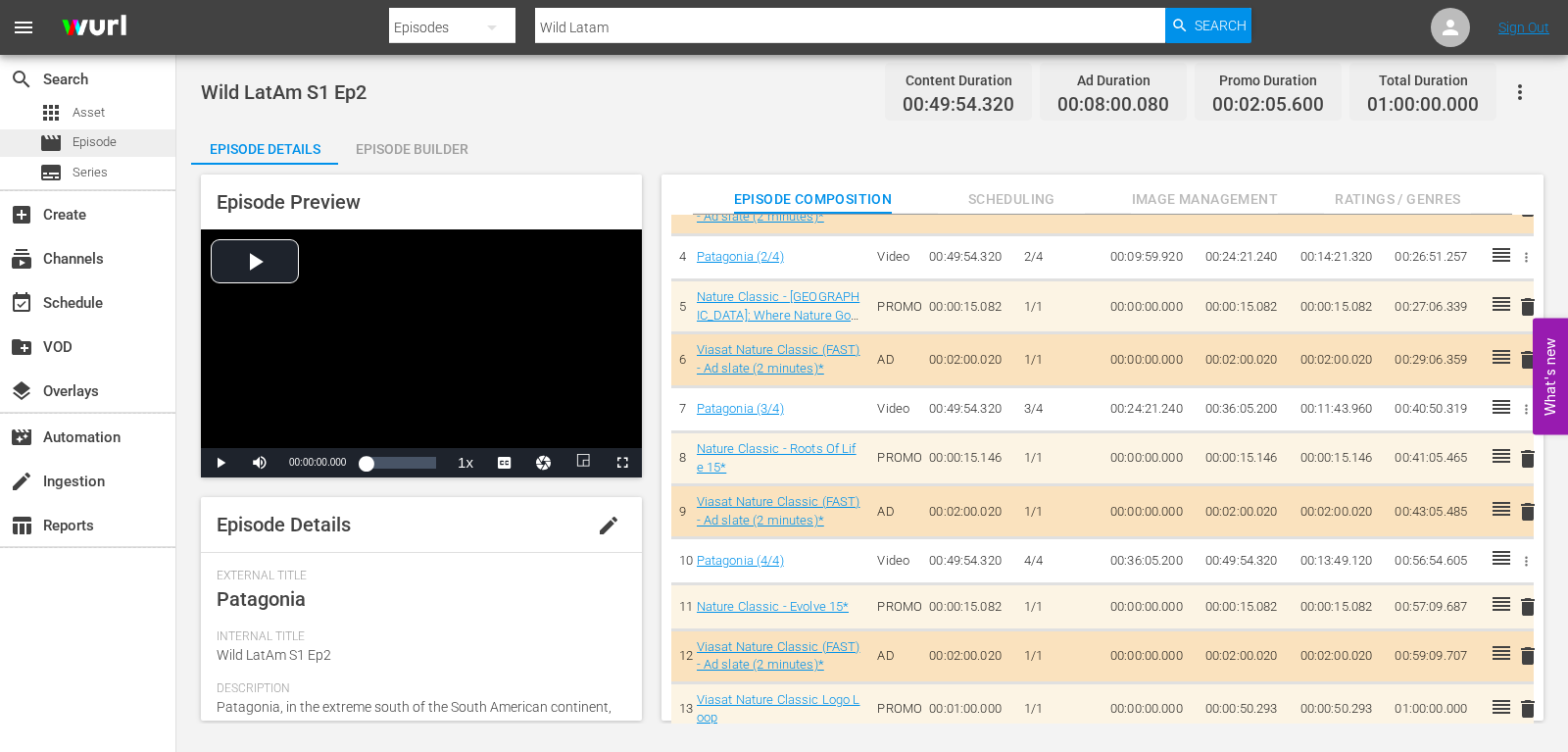 click on "Episode" at bounding box center (94, 142) 